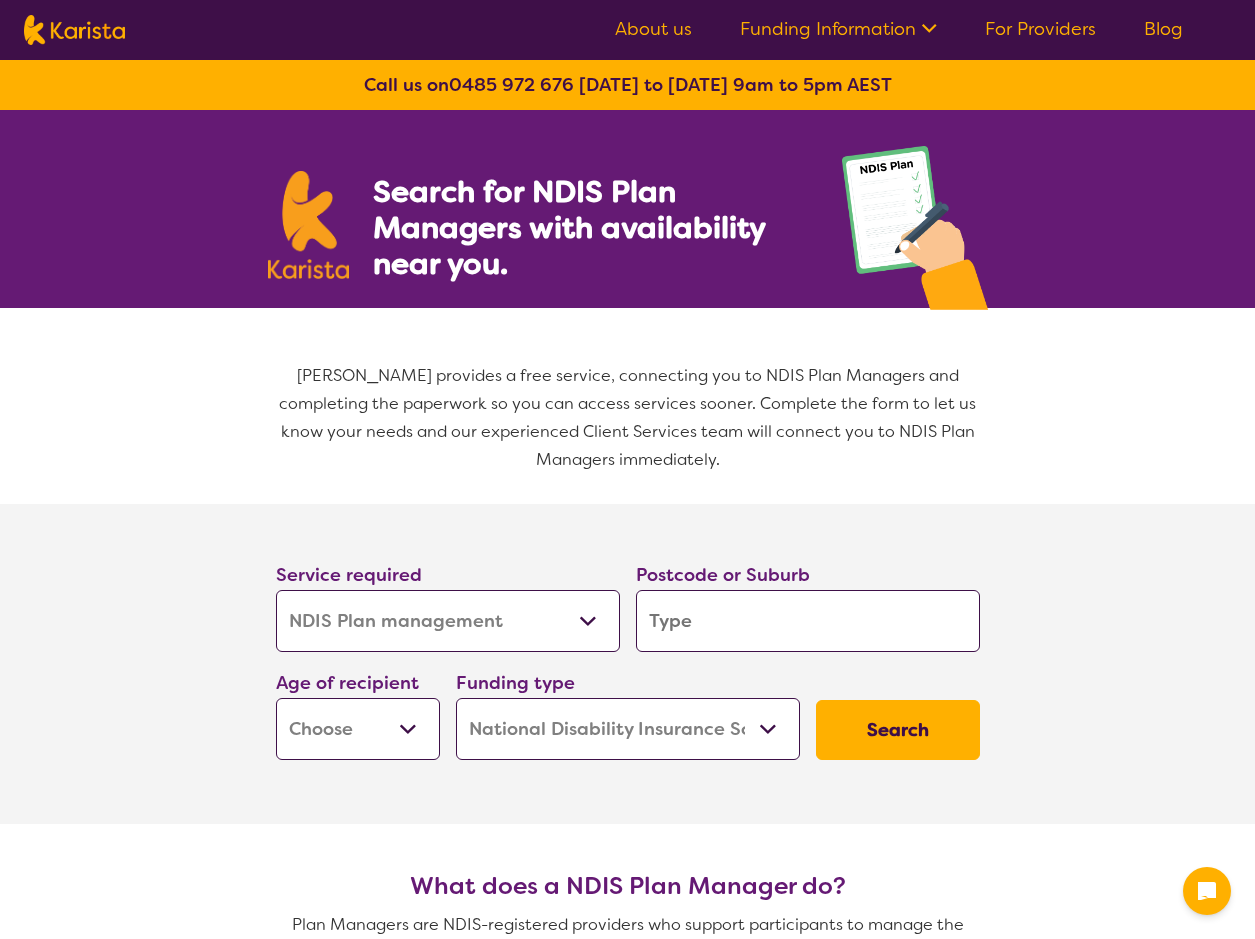select on "NDIS Plan management" 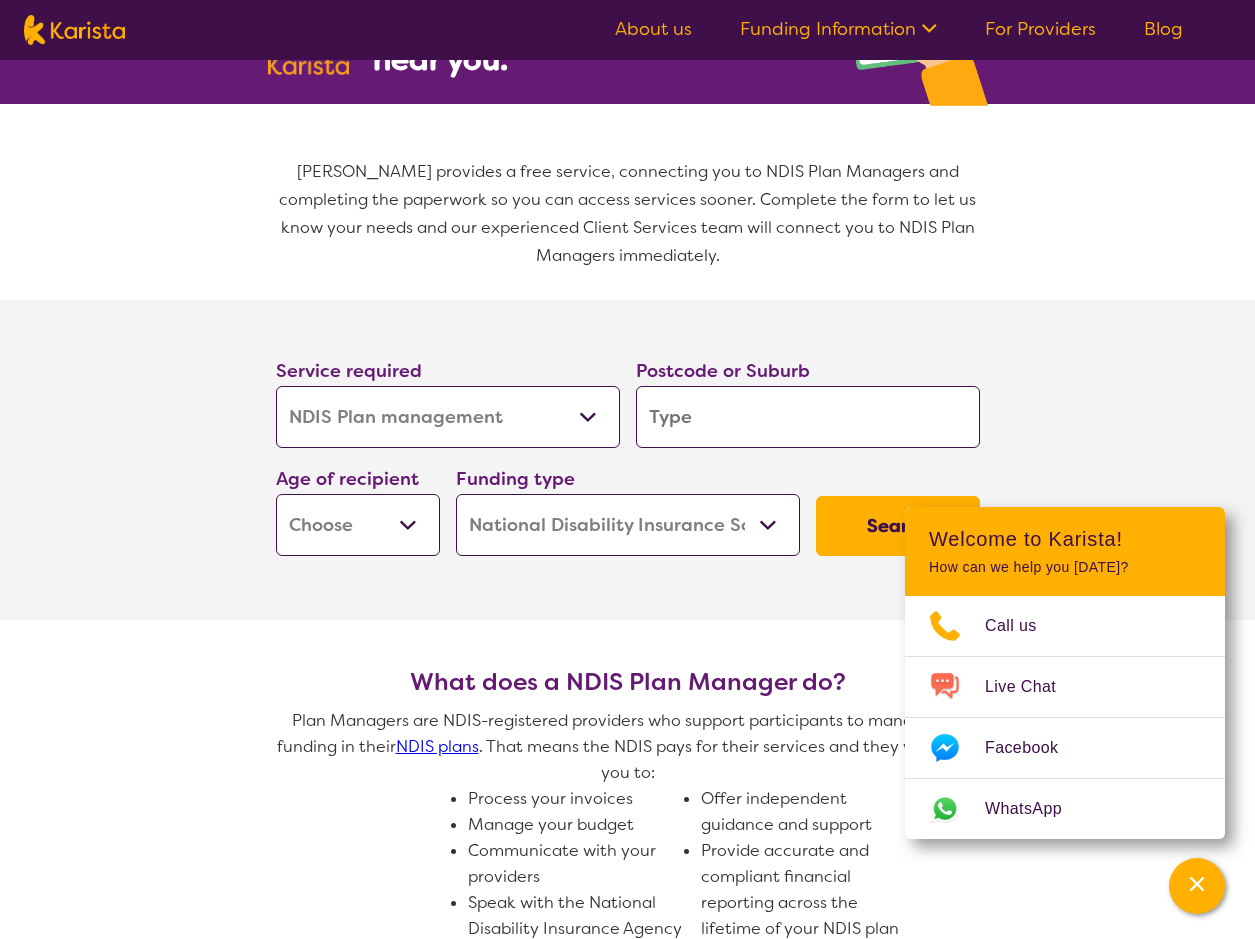 scroll, scrollTop: 300, scrollLeft: 0, axis: vertical 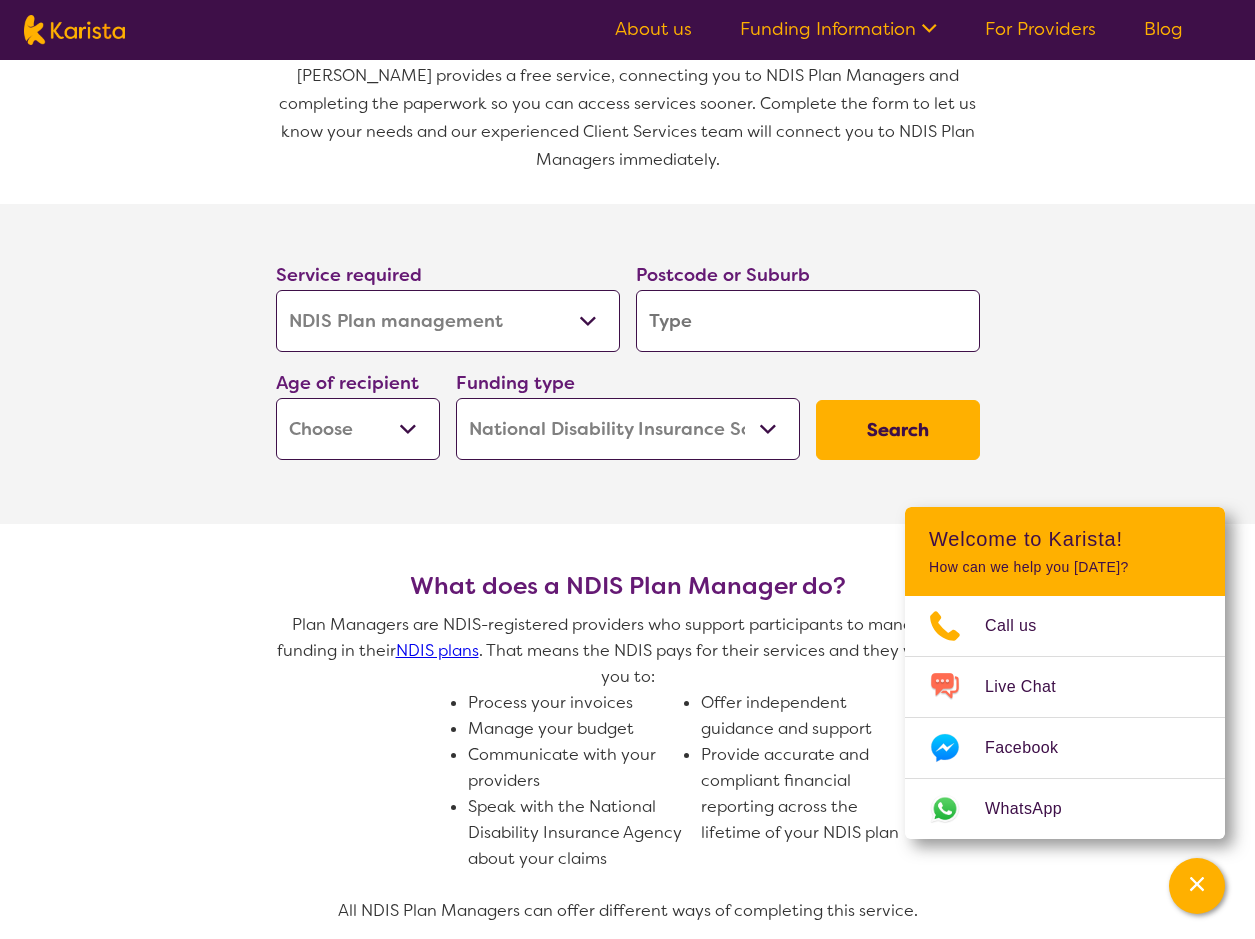 click on "Home Care Package (HCP) National Disability Insurance Scheme (NDIS) I don't know" at bounding box center (628, 429) 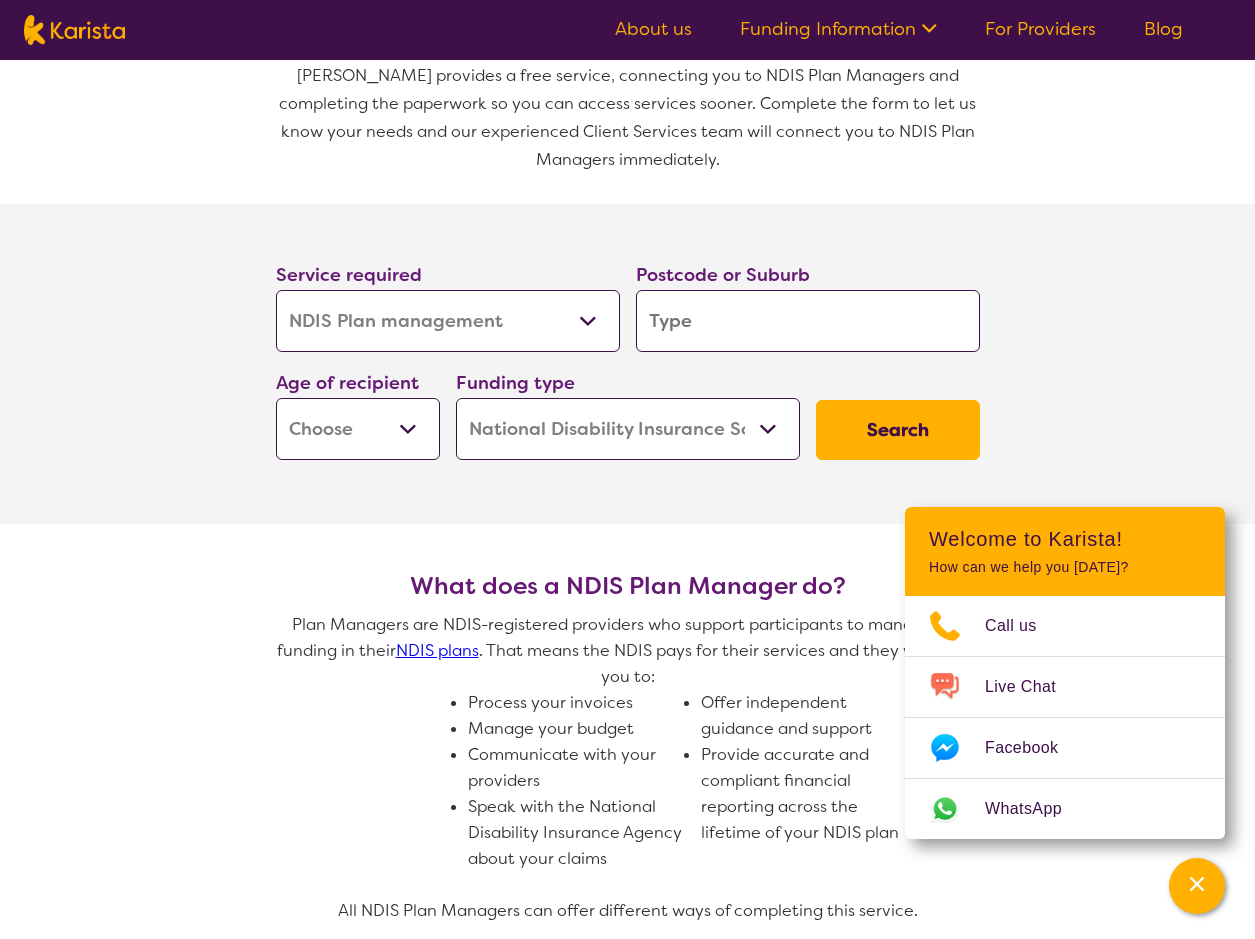 click on "Early Childhood - 0 to 9 Child - 10 to 11 Adolescent - 12 to 17 Adult - 18 to 64 Aged - [DEMOGRAPHIC_DATA]+" at bounding box center [358, 429] 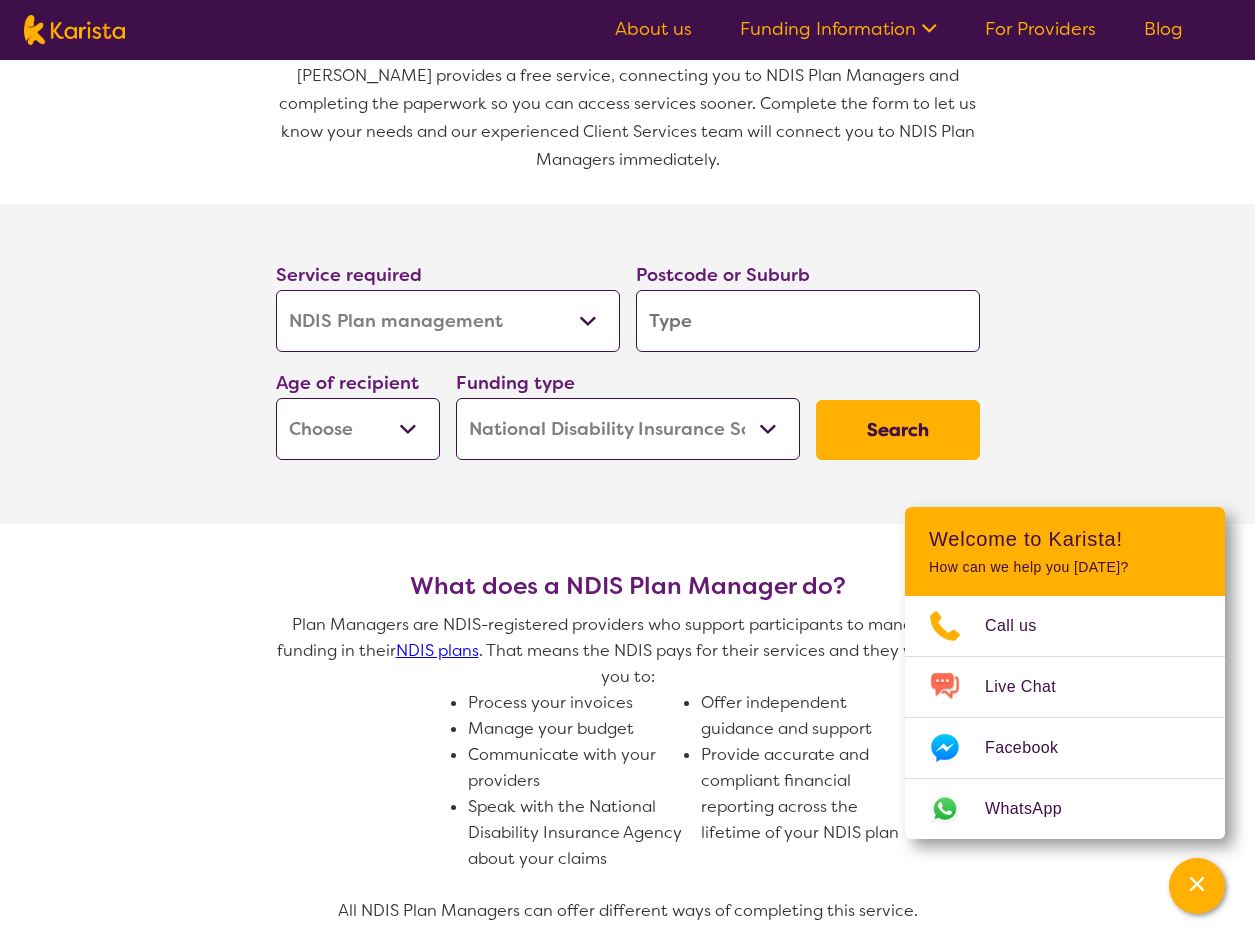 select on "CH" 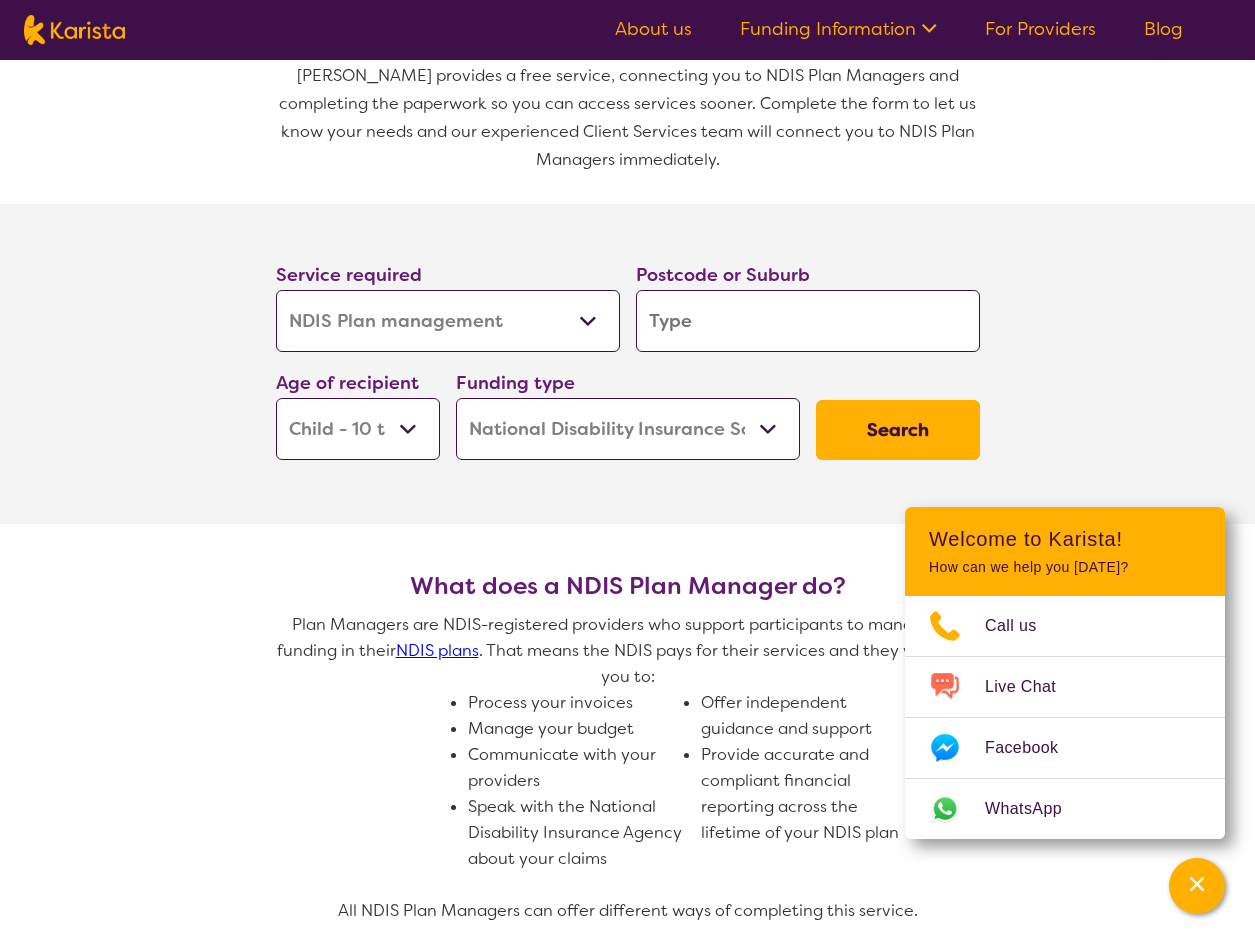 click on "Early Childhood - 0 to 9 Child - 10 to 11 Adolescent - 12 to 17 Adult - 18 to 64 Aged - [DEMOGRAPHIC_DATA]+" at bounding box center [358, 429] 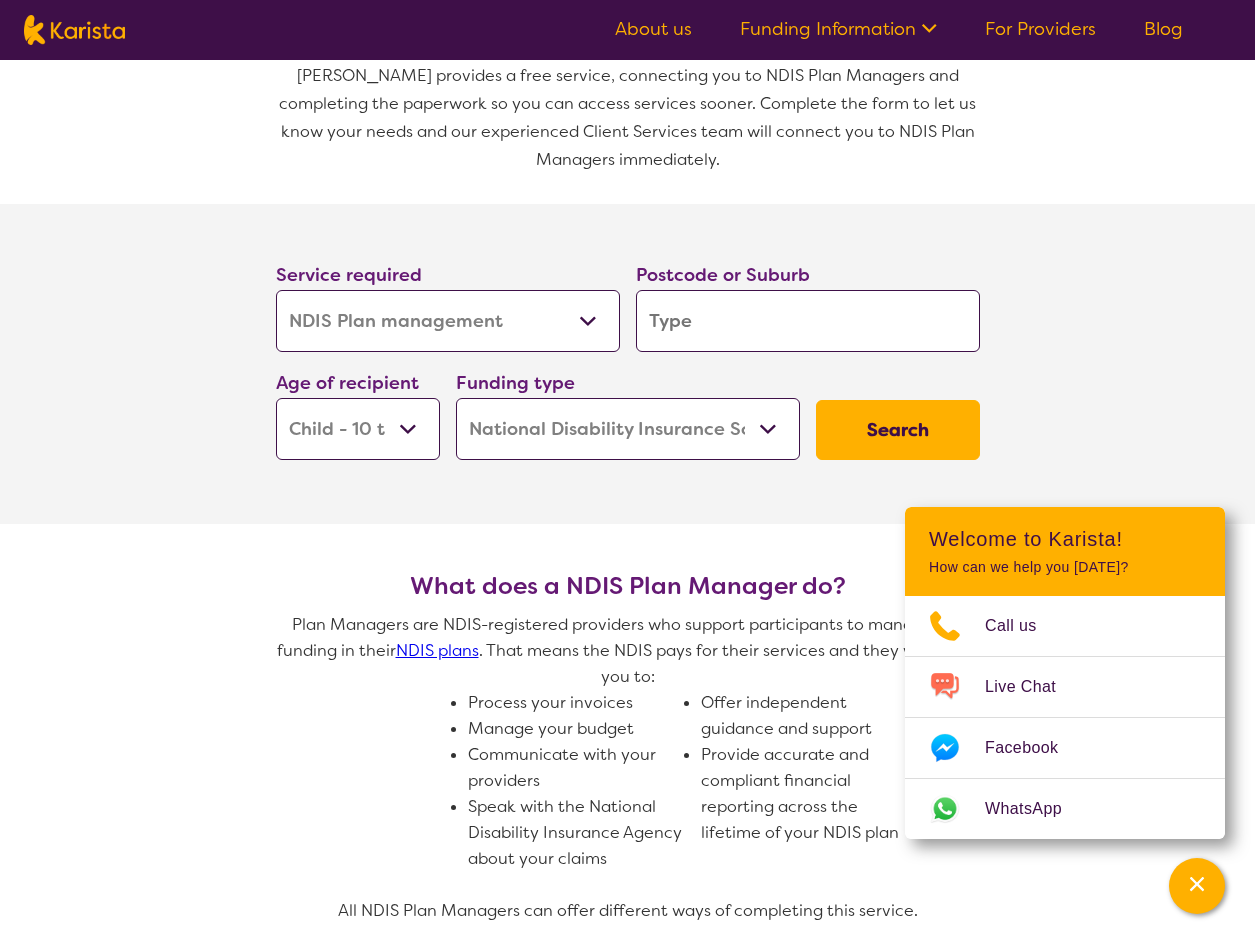 click at bounding box center [808, 321] 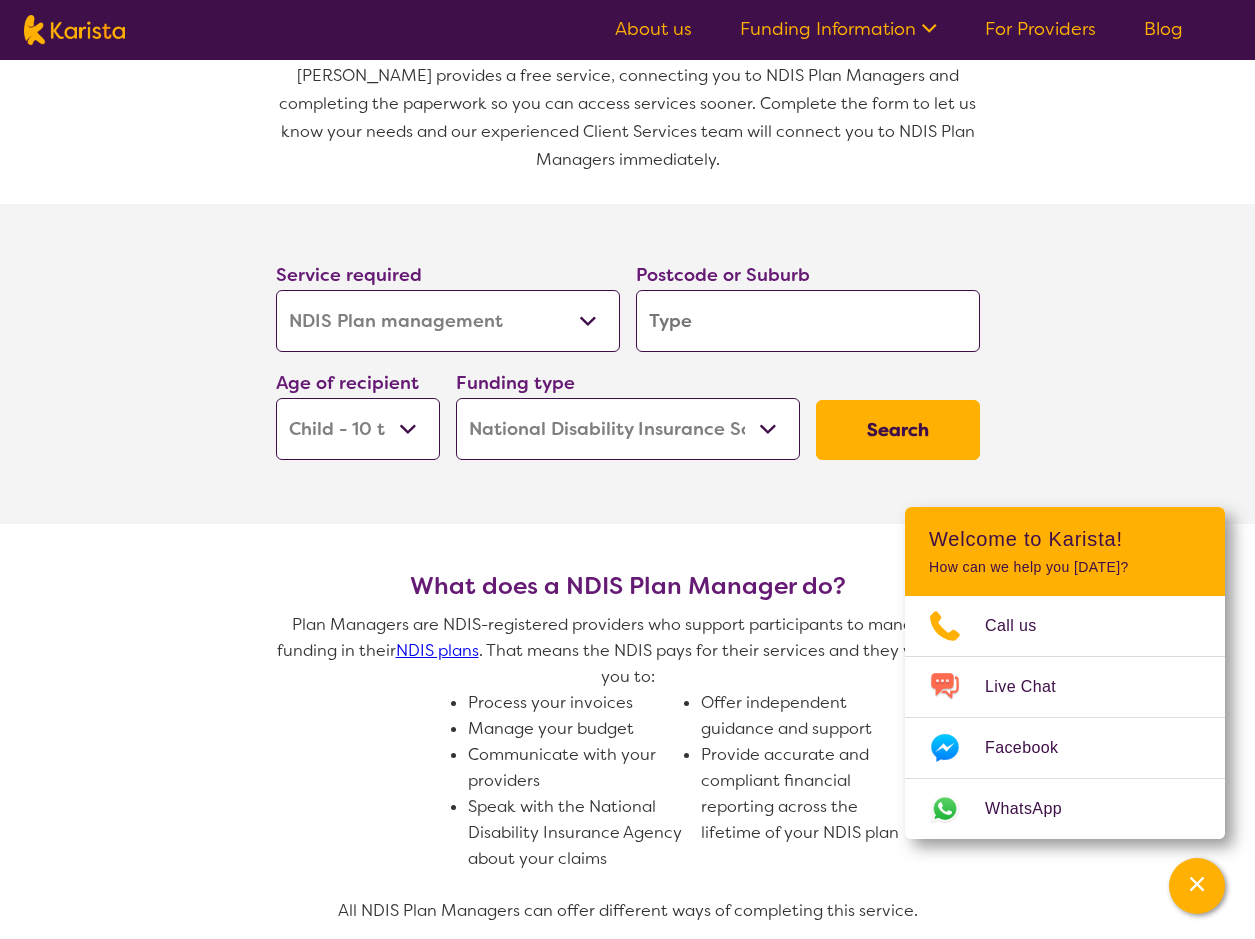 click on "Allied Health Assistant Assessment ([MEDICAL_DATA] or [MEDICAL_DATA]) Behaviour support Counselling Dietitian Domestic and home help Employment Support Exercise physiology Home Care Package Provider Key Worker NDIS Plan management NDIS Support Coordination Nursing services [MEDICAL_DATA] Personal care Physiotherapy [MEDICAL_DATA] Psychology Psychosocial Recovery Coach Respite [MEDICAL_DATA] Support worker Supported accommodation" at bounding box center [448, 321] 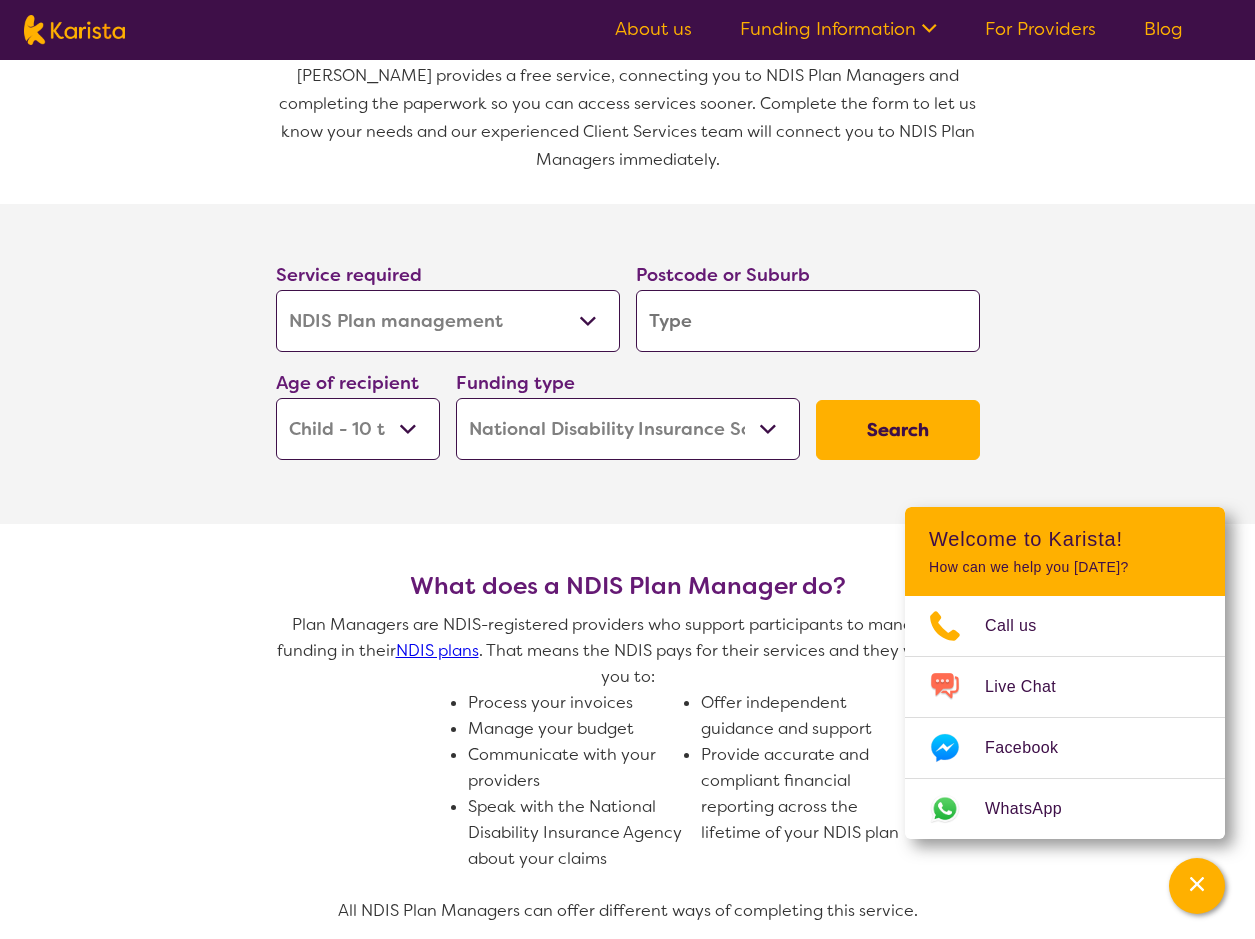 select on "Behaviour support" 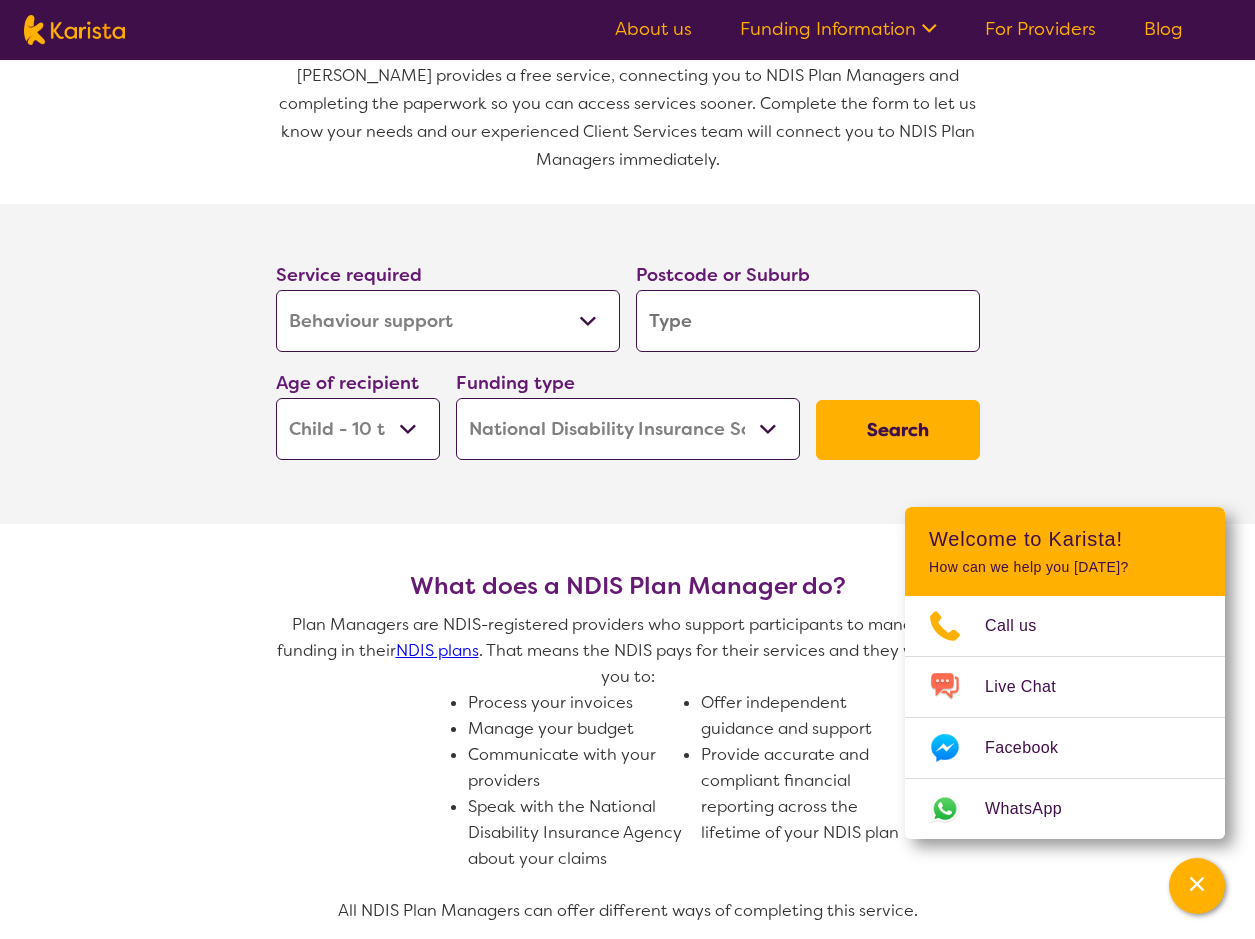 click on "Allied Health Assistant Assessment ([MEDICAL_DATA] or [MEDICAL_DATA]) Behaviour support Counselling Dietitian Domestic and home help Employment Support Exercise physiology Home Care Package Provider Key Worker NDIS Plan management NDIS Support Coordination Nursing services [MEDICAL_DATA] Personal care Physiotherapy [MEDICAL_DATA] Psychology Psychosocial Recovery Coach Respite [MEDICAL_DATA] Support worker Supported accommodation" at bounding box center (448, 321) 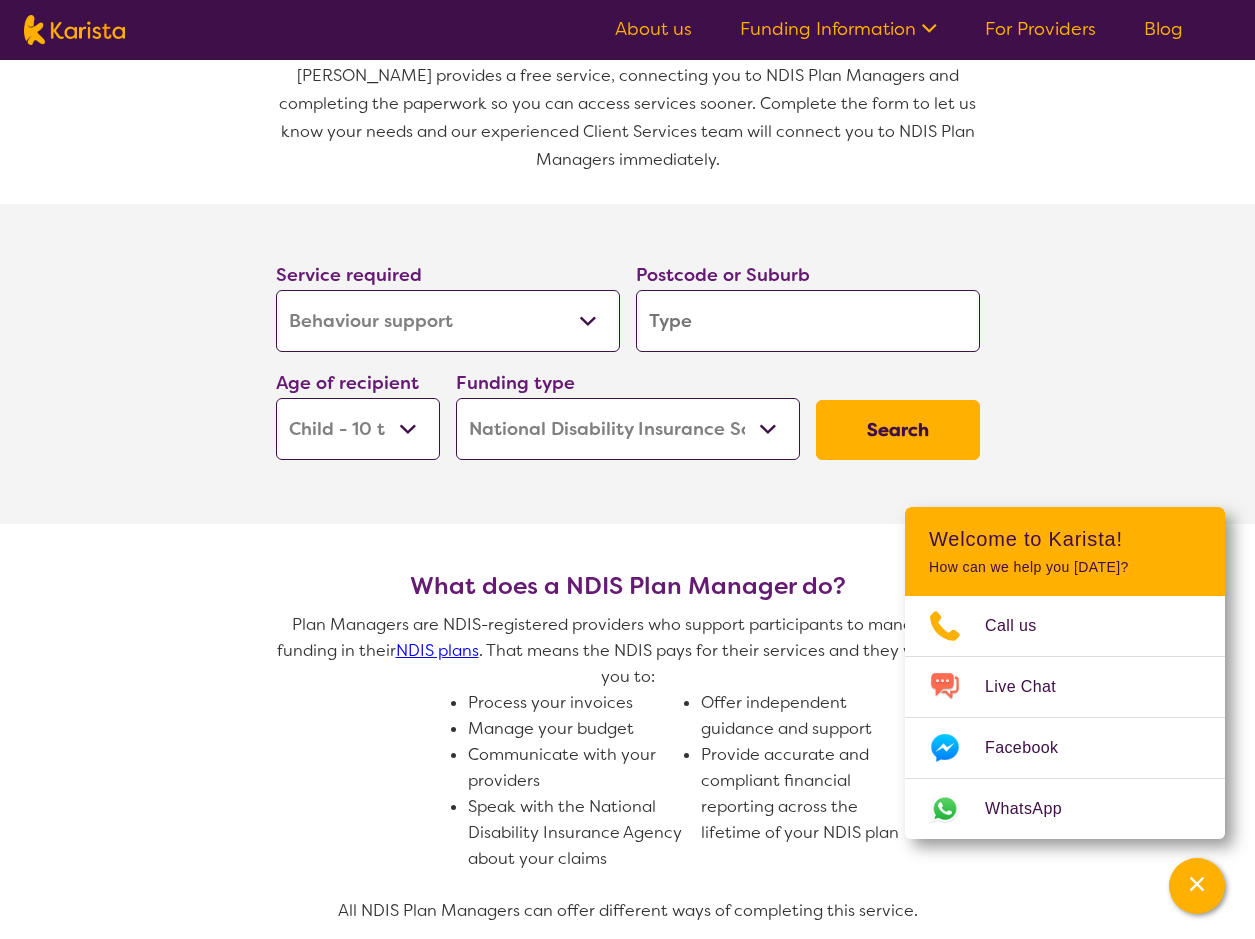select on "Behaviour support" 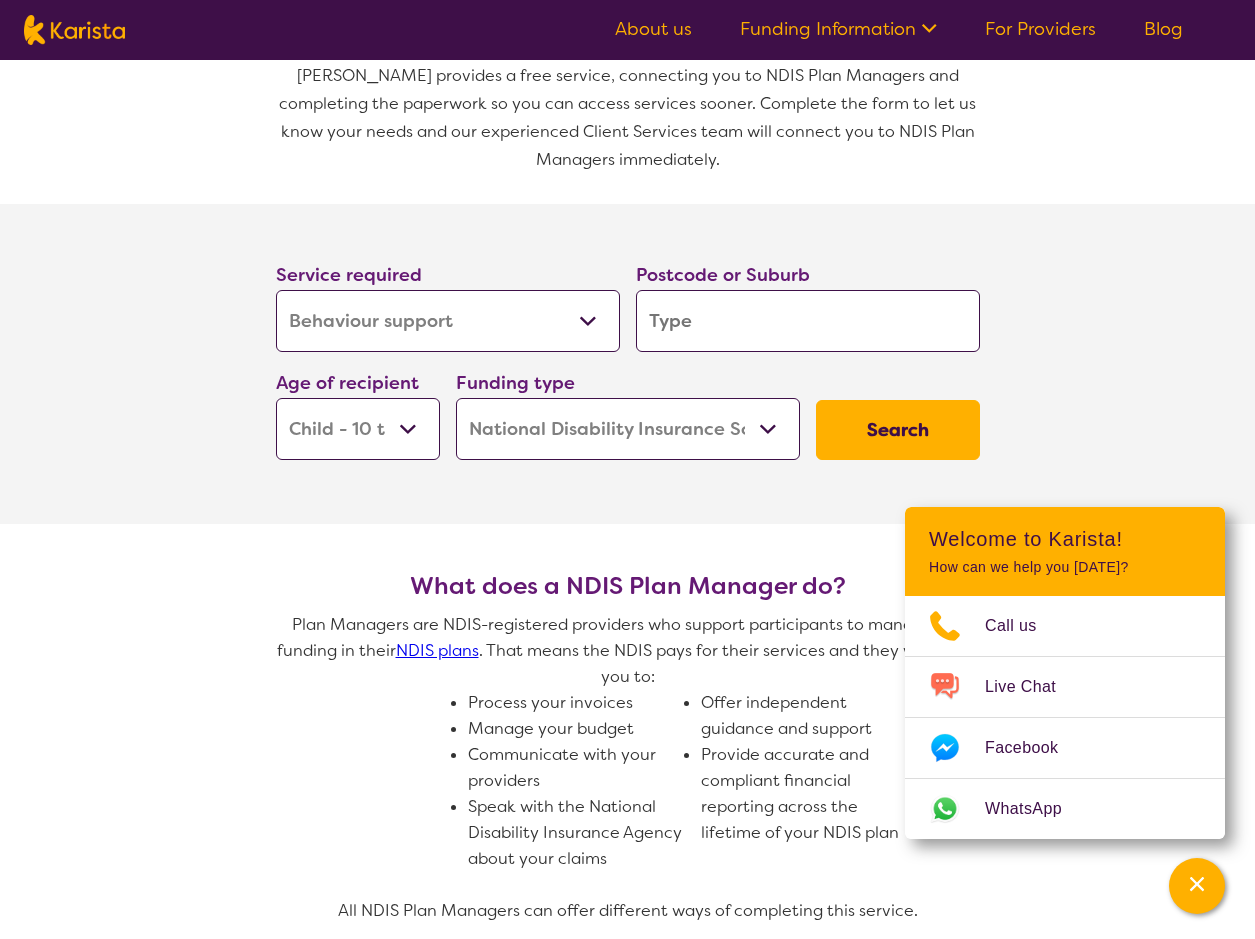 click on "What does a NDIS Plan Manager do? Plan Managers are NDIS-registered providers who support participants to manage the funding in their  NDIS plans . That means the NDIS pays for their services and they work with you to:
Process your invoices
Manage your budget
Communicate with your providers
Speak with the National Disability Insurance Agency about your claims
Offer independent guidance and support
Provide accurate and compliant financial reporting across the lifetime of your NDIS plan
All NDIS Plan Managers can offer different ways of completing this service.  How can I find out how my NDIS plan is managed? NDIS plans can be managed in three ways -  Plan managed,  Self managed or  NDIA (Agency) managed.
To find out how your plan is managed, you can go to the funding section of your  NDIS plan  and see what is stated.
Below is an example of where Plan Management funding can be found in an NDIS plan under "Improved Life Choices".
Budget" at bounding box center (628, 1248) 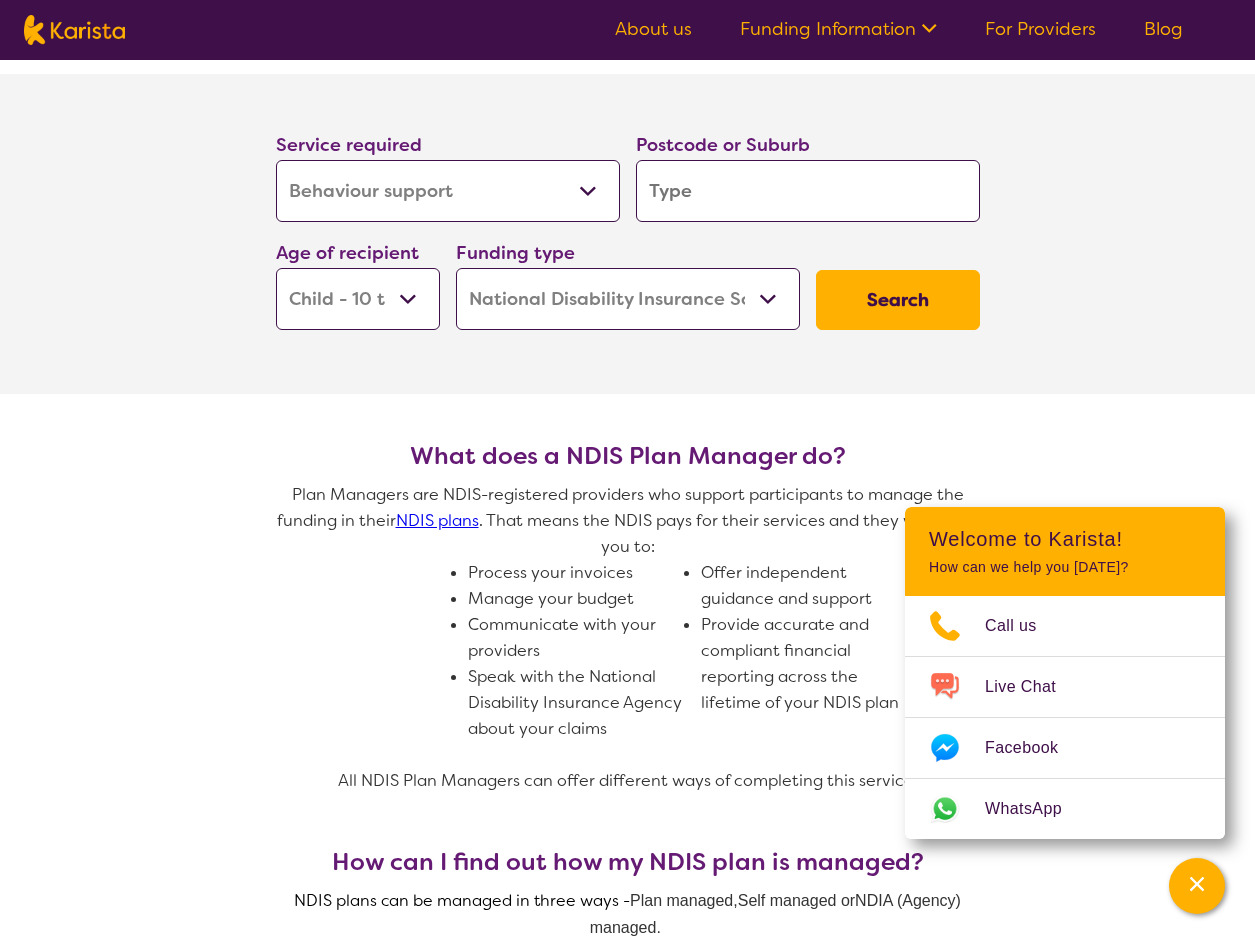 scroll, scrollTop: 400, scrollLeft: 0, axis: vertical 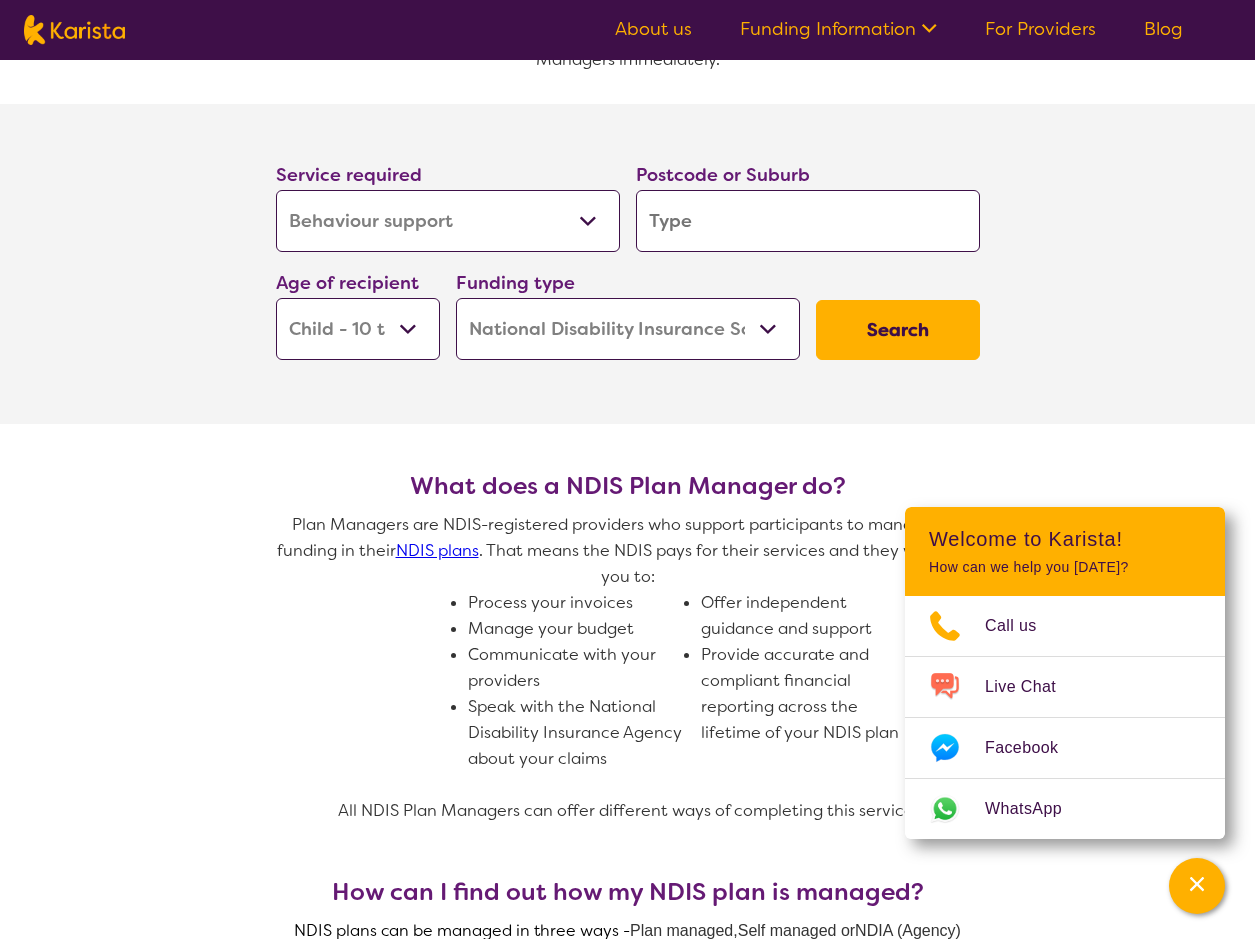 click at bounding box center [808, 221] 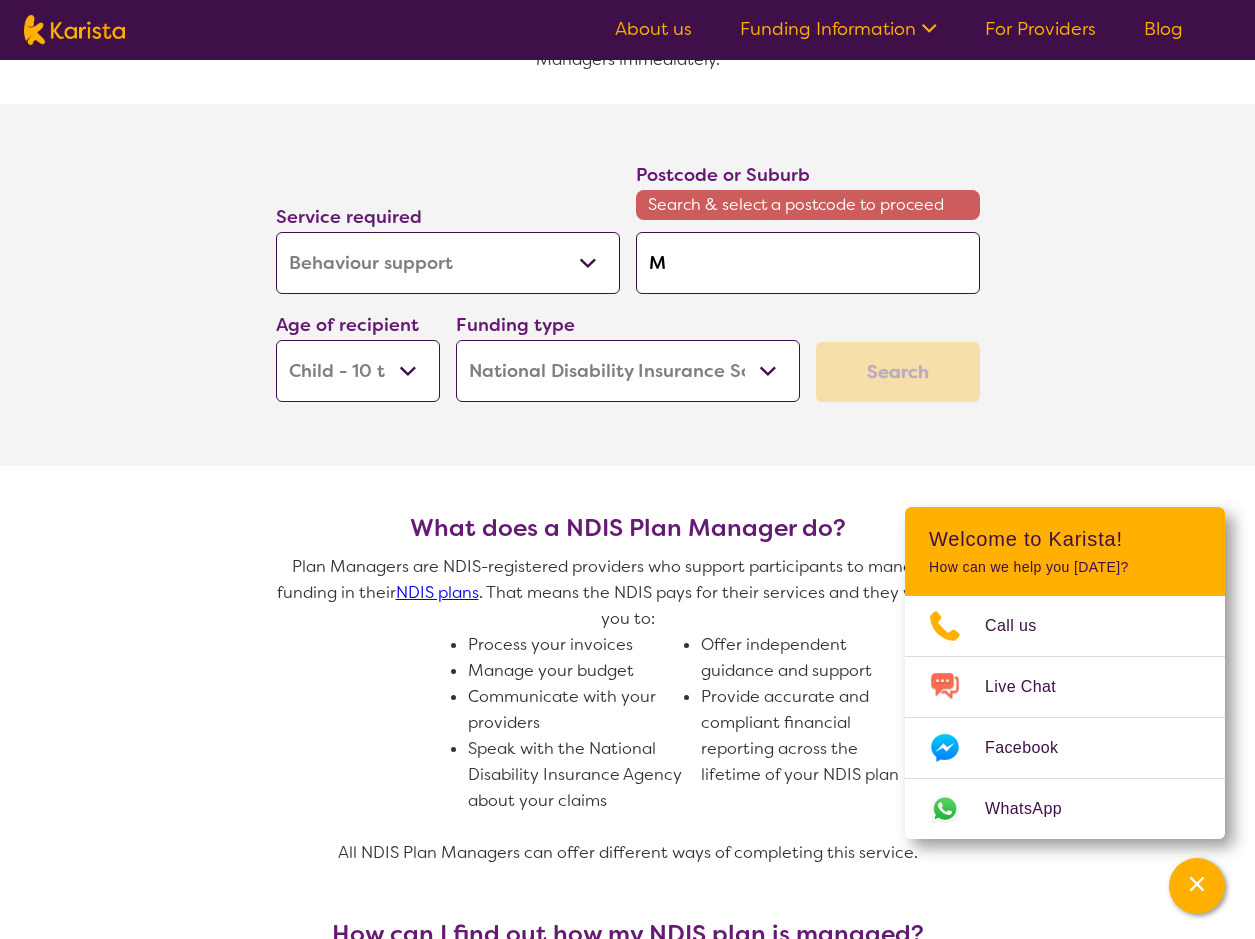 type on "Me" 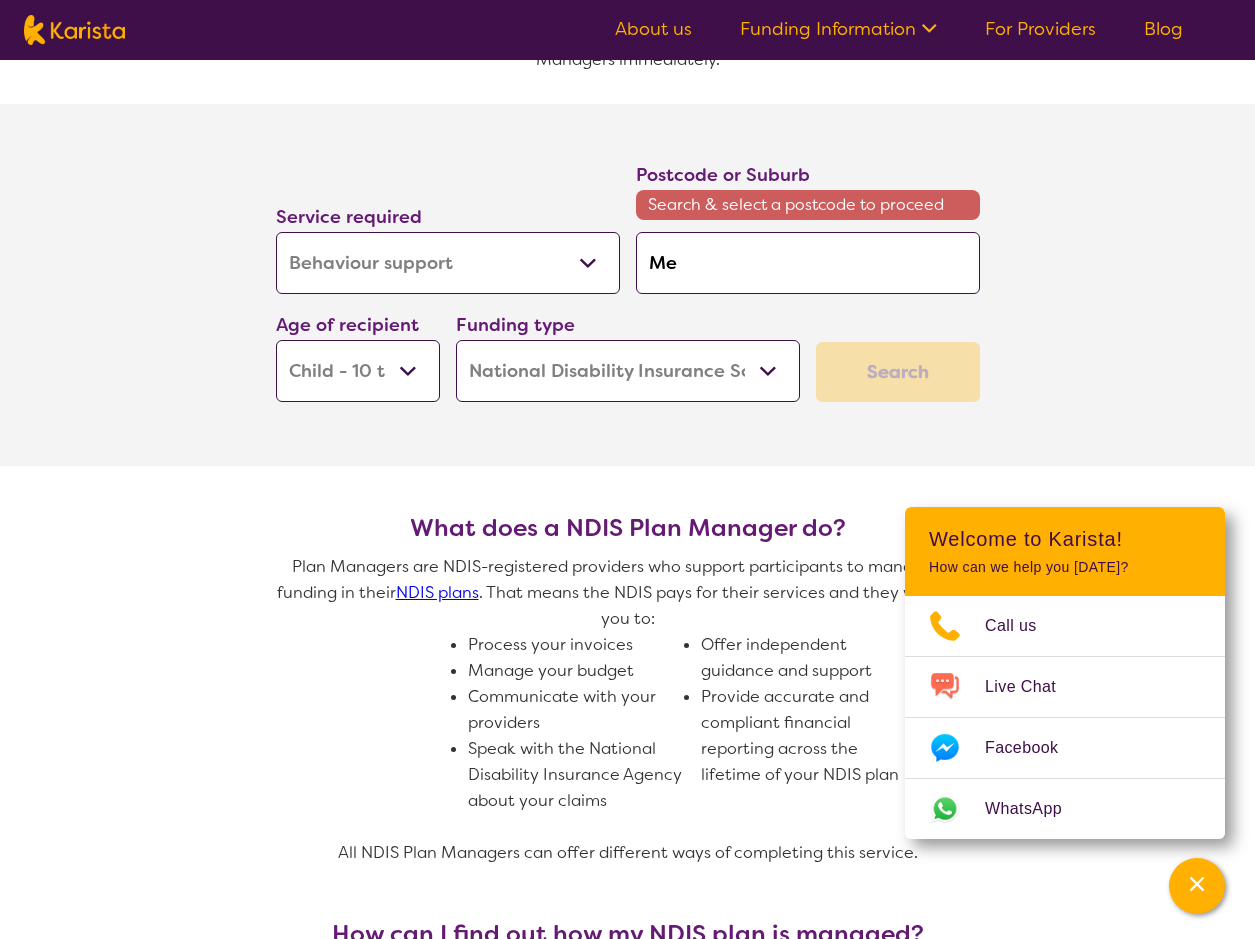 type on "Mer" 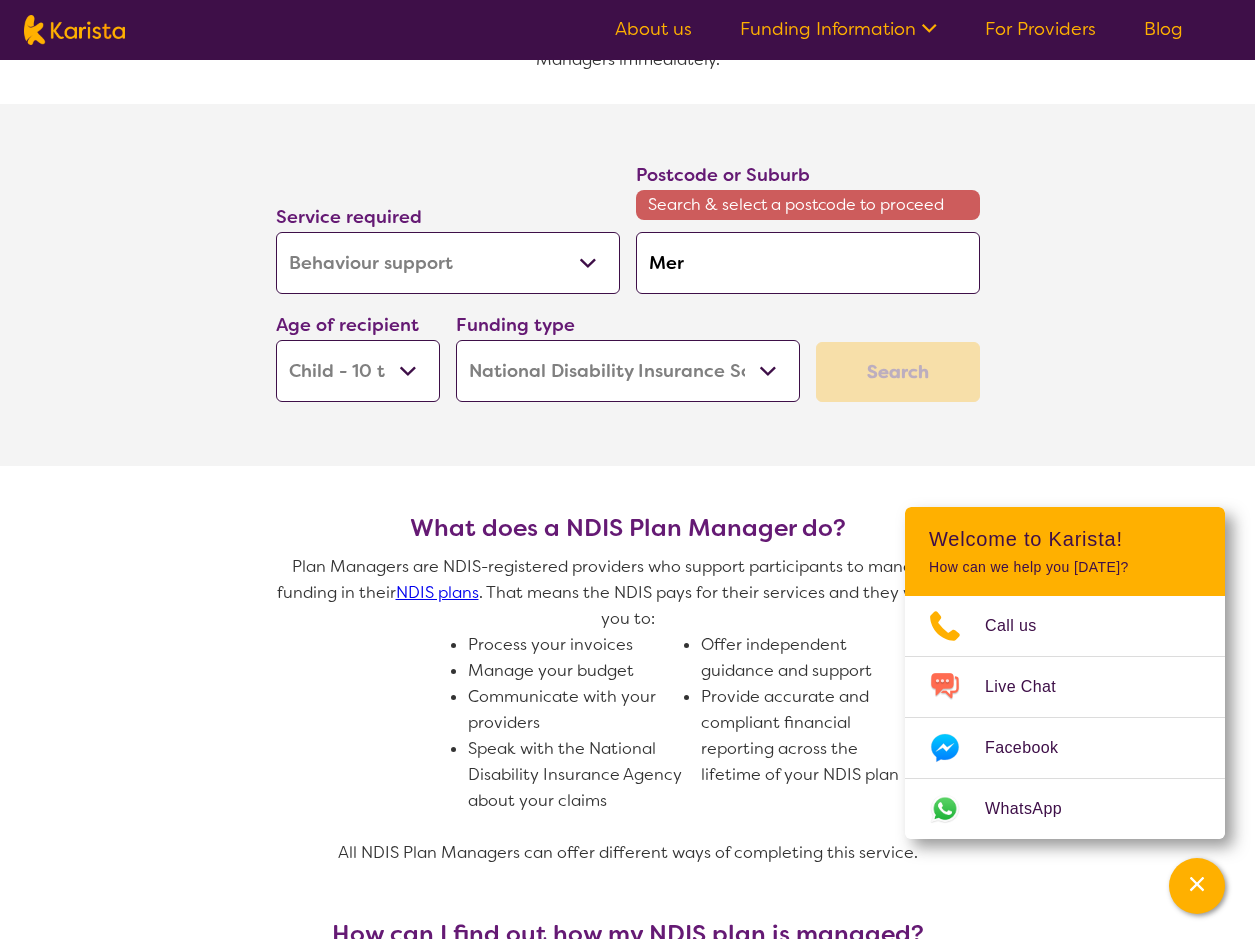 type on "Merr" 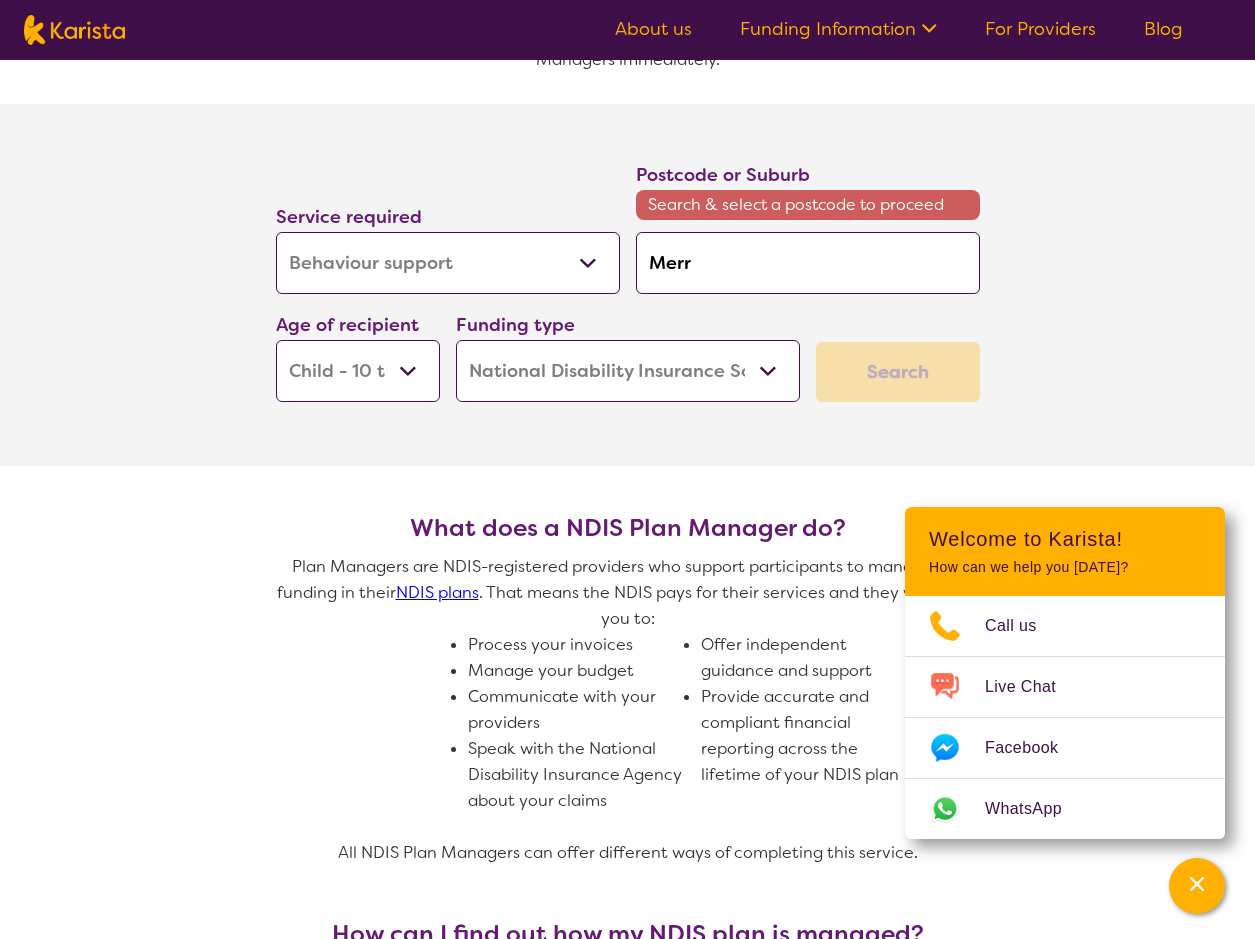 type on "Merry" 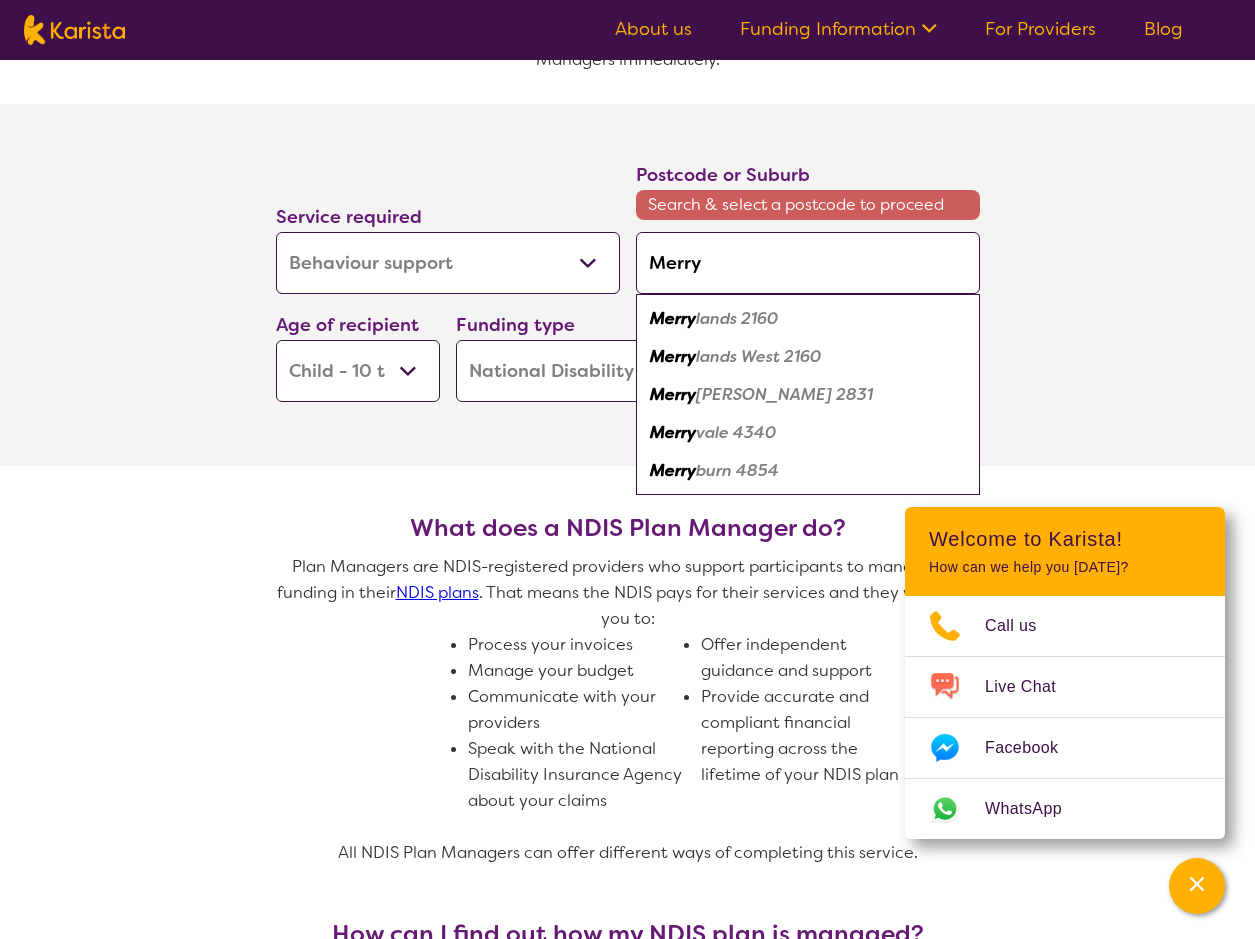 type on "[PERSON_NAME]" 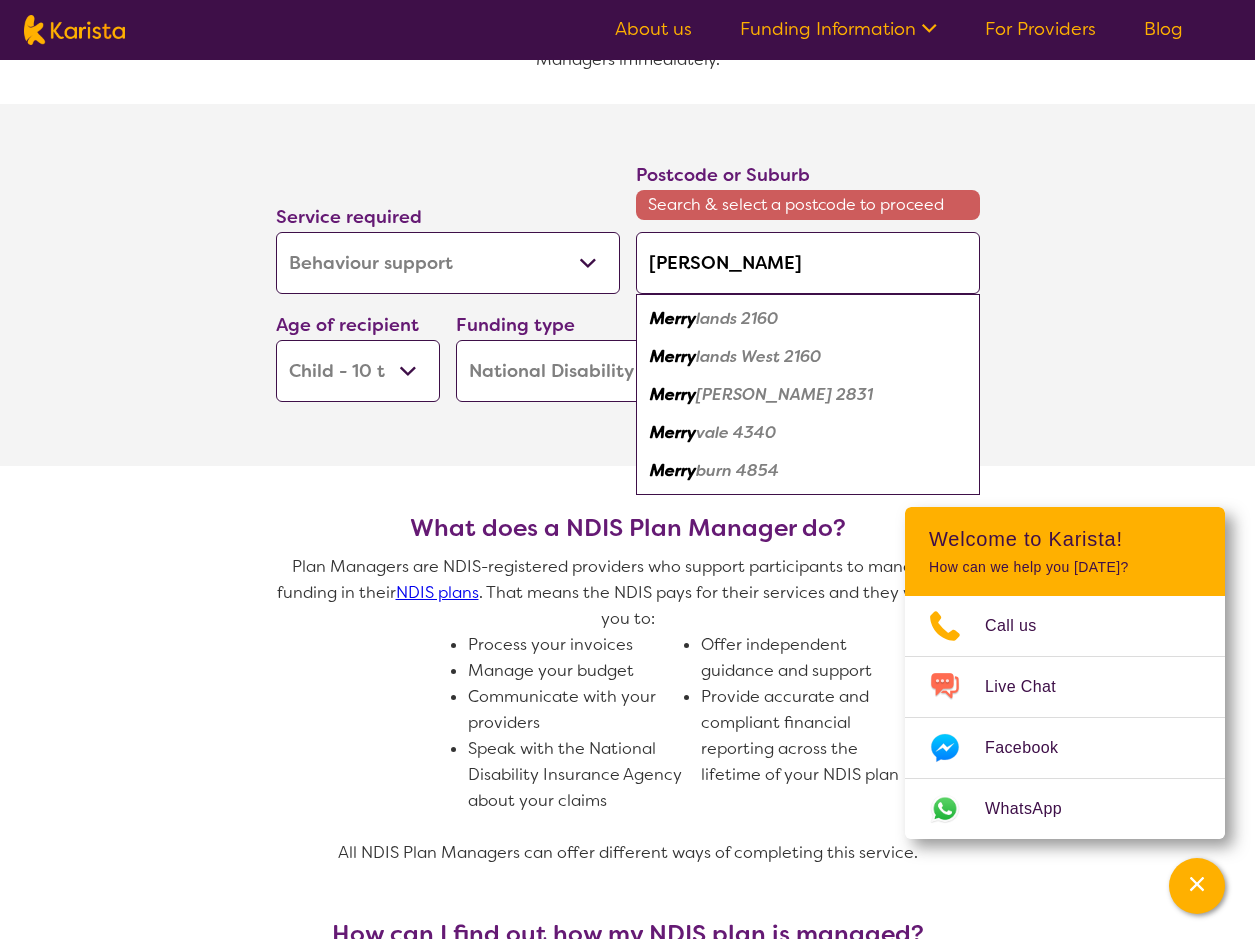 type on "Merryla" 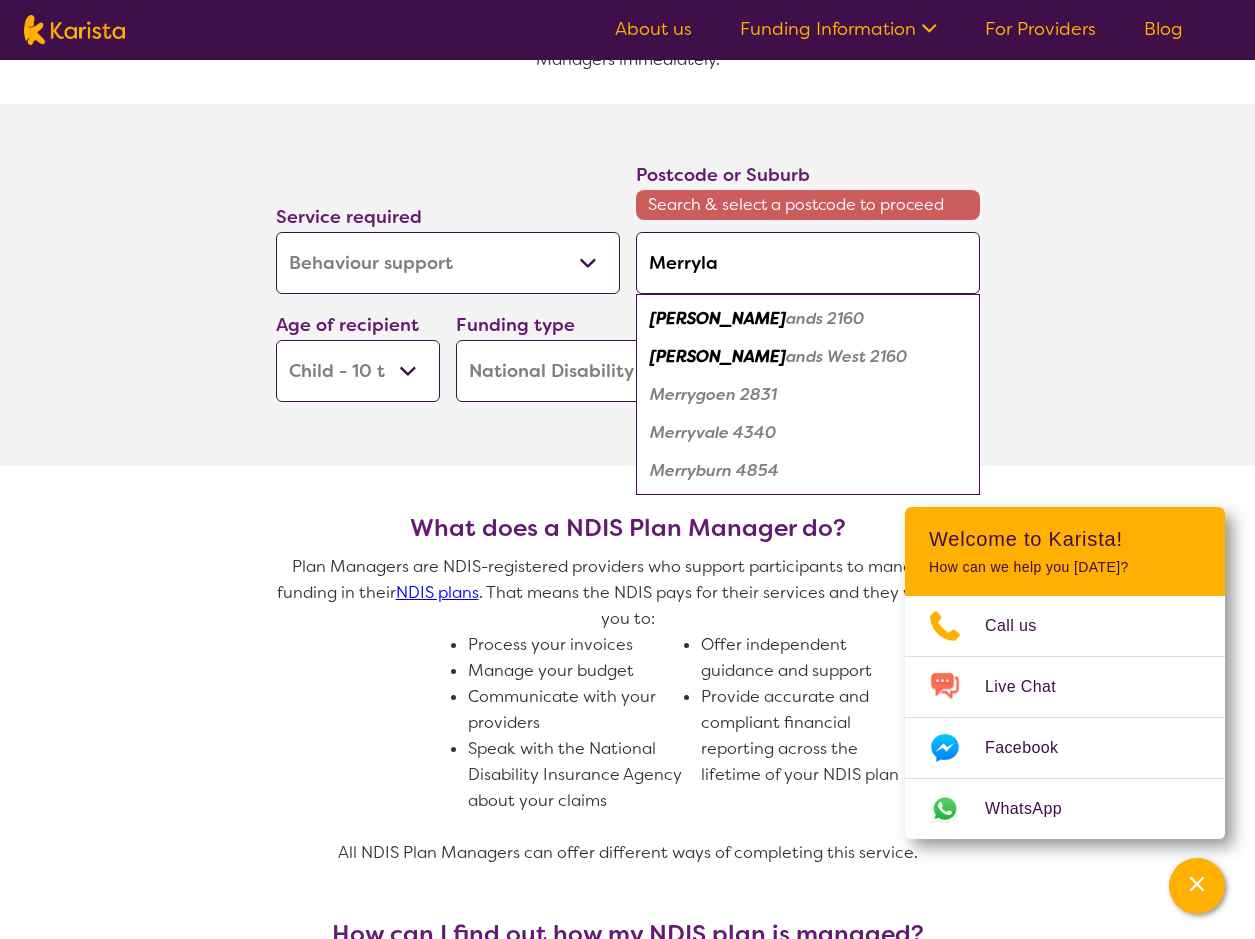 type on "Merrylan" 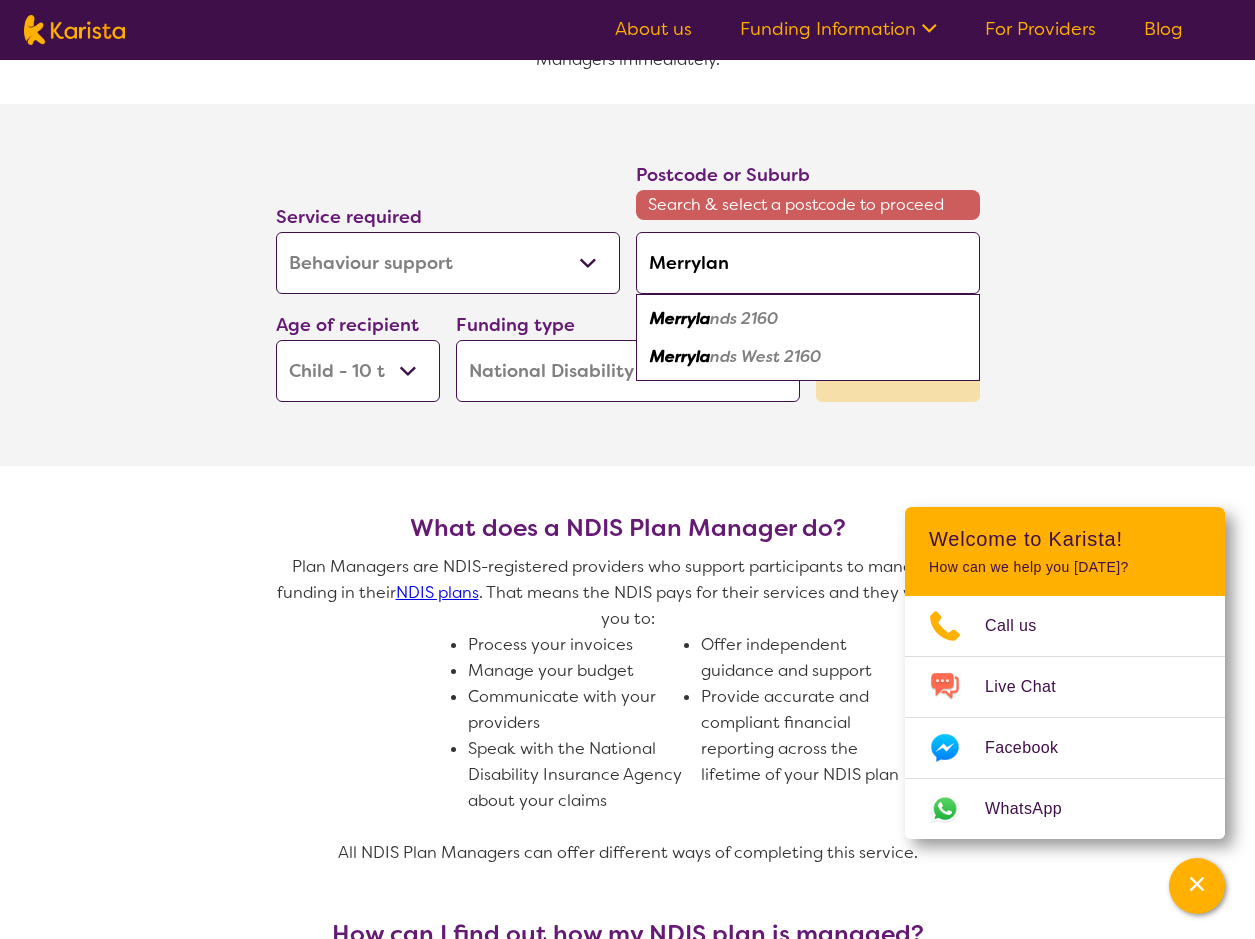 type on "Merryland" 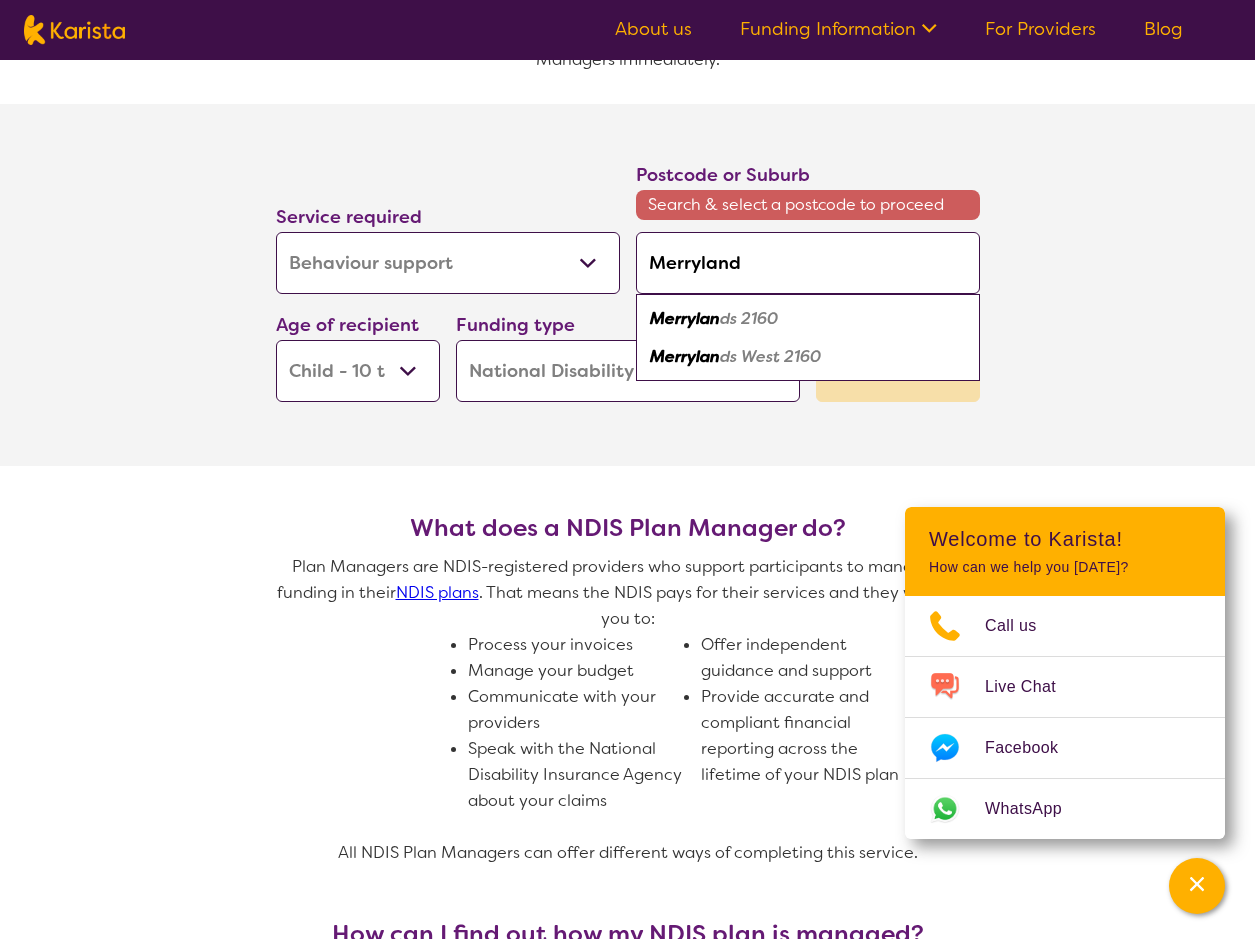 type on "Merrylands" 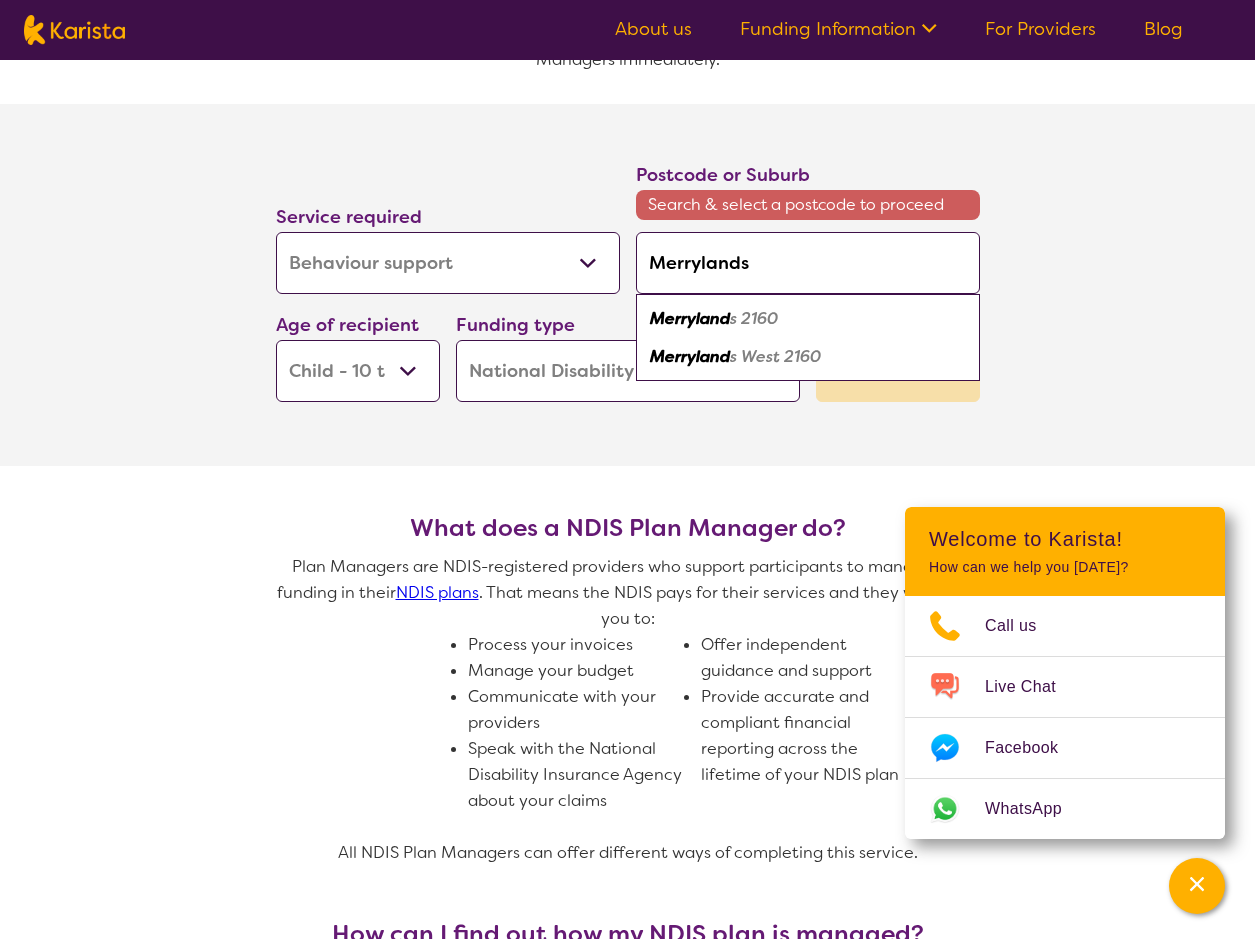 type on "Merrylands" 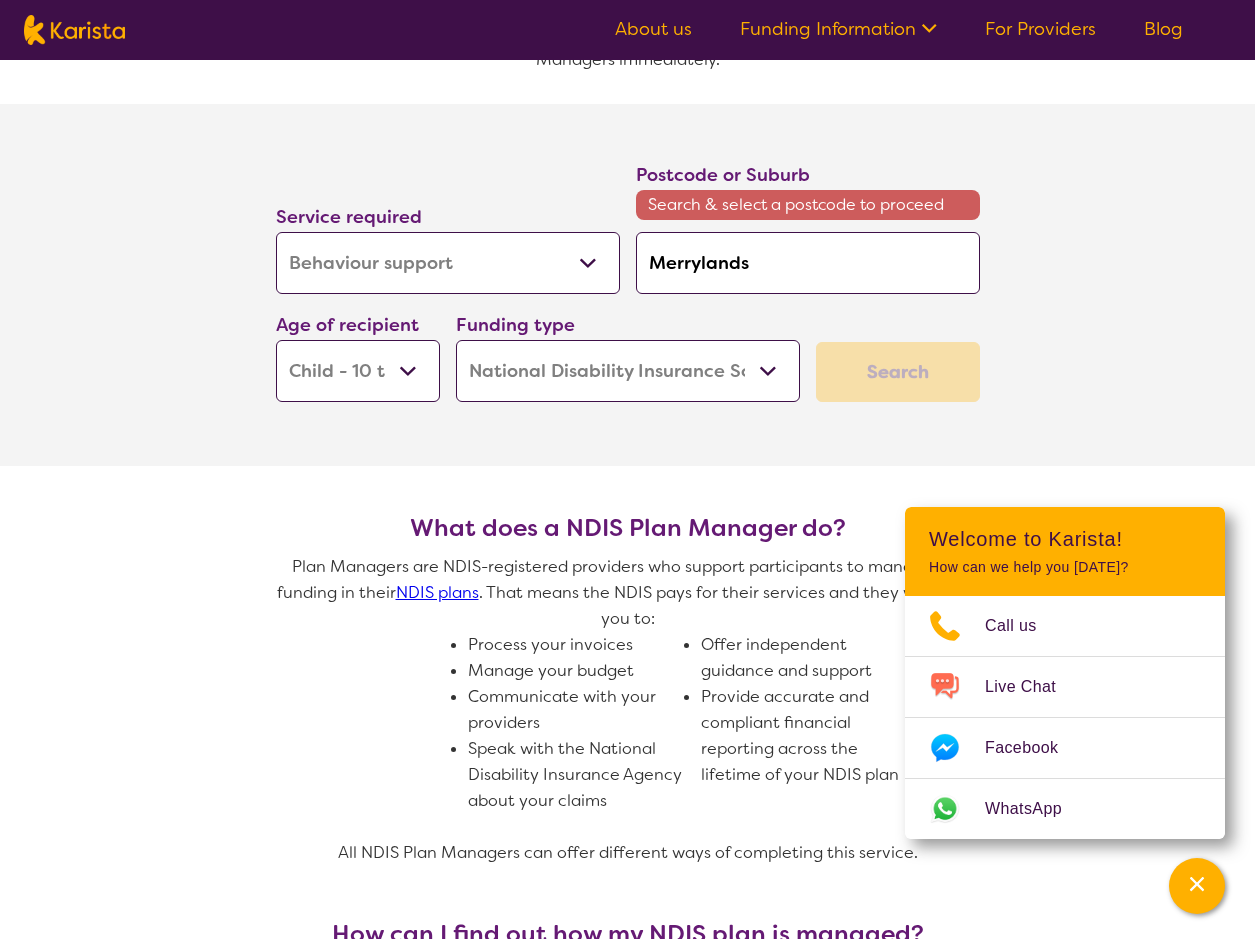 click on "Merrylands" at bounding box center (808, 263) 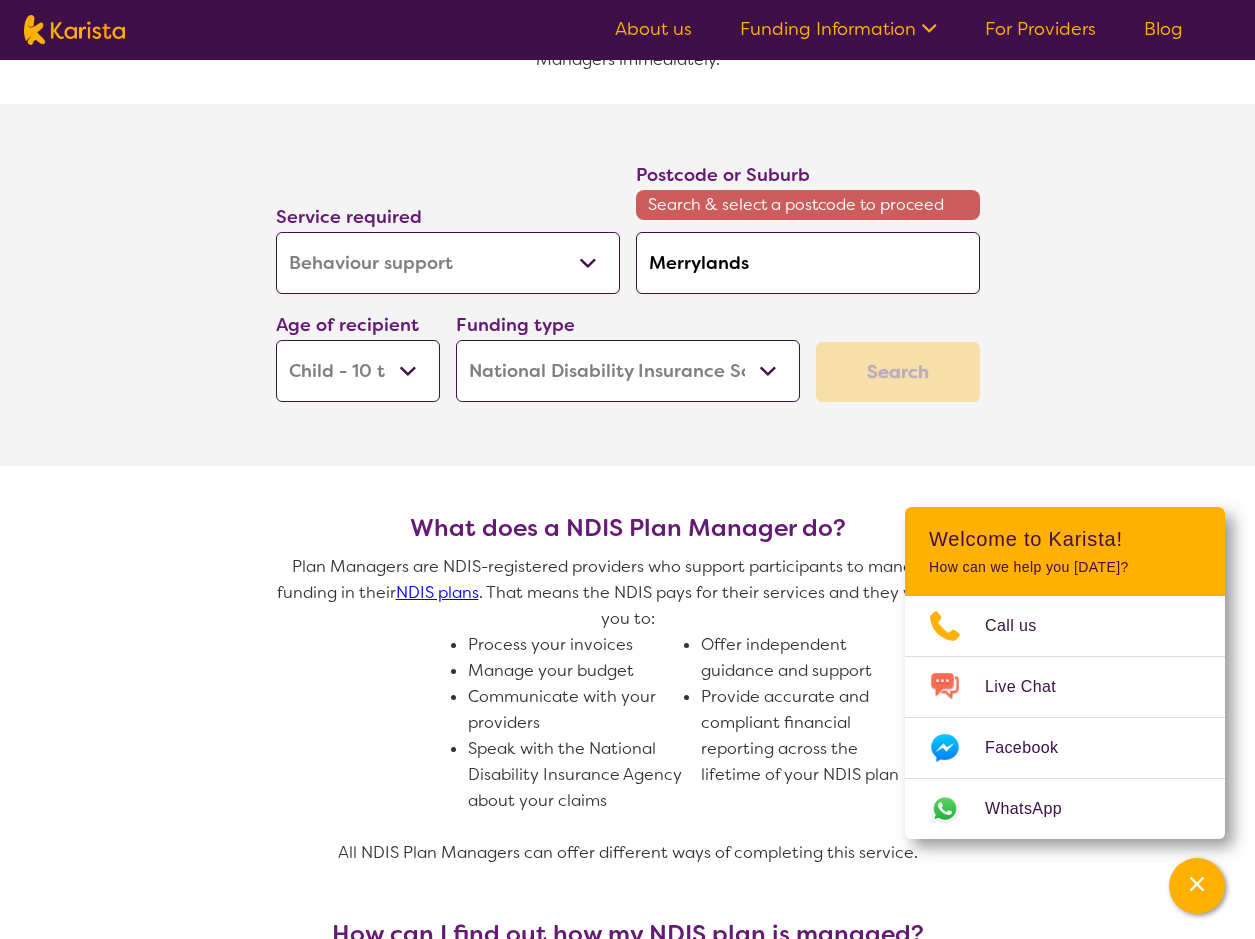 click on "What does a NDIS Plan Manager do? Plan Managers are NDIS-registered providers who support participants to manage the funding in their  NDIS plans . That means the NDIS pays for their services and they work with you to:
Process your invoices
Manage your budget
Communicate with your providers
Speak with the National Disability Insurance Agency about your claims
Offer independent guidance and support
Provide accurate and compliant financial reporting across the lifetime of your NDIS plan
All NDIS Plan Managers can offer different ways of completing this service.  How can I find out how my NDIS plan is managed? NDIS plans can be managed in three ways -  Plan managed,  Self managed or  NDIA (Agency) managed.
To find out how your plan is managed, you can go to the funding section of your  NDIS plan  and see what is stated.
Below is an example of where Plan Management funding can be found in an NDIS plan under "Improved Life Choices".
Budget" at bounding box center (628, 1190) 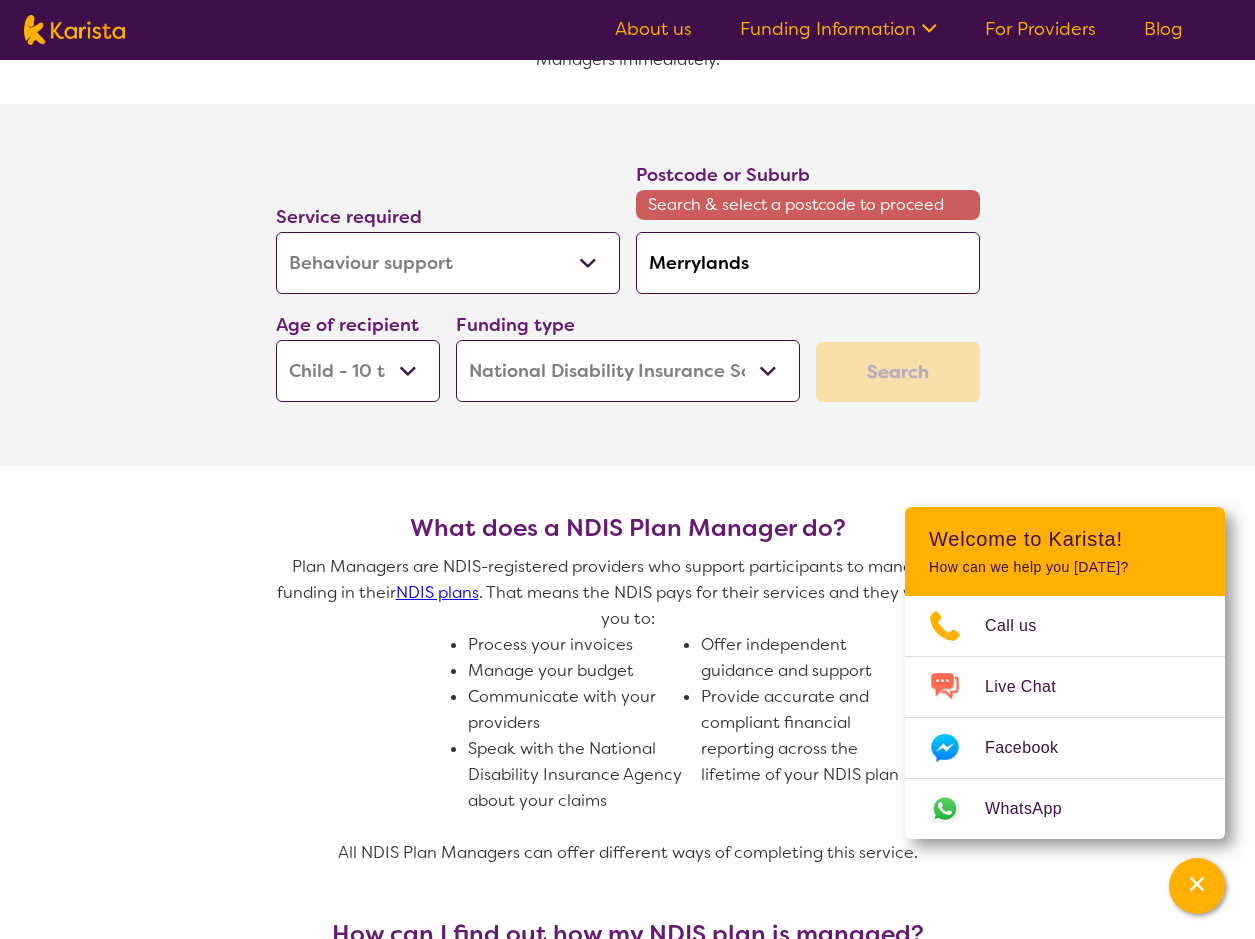 click on "Search" at bounding box center [898, 372] 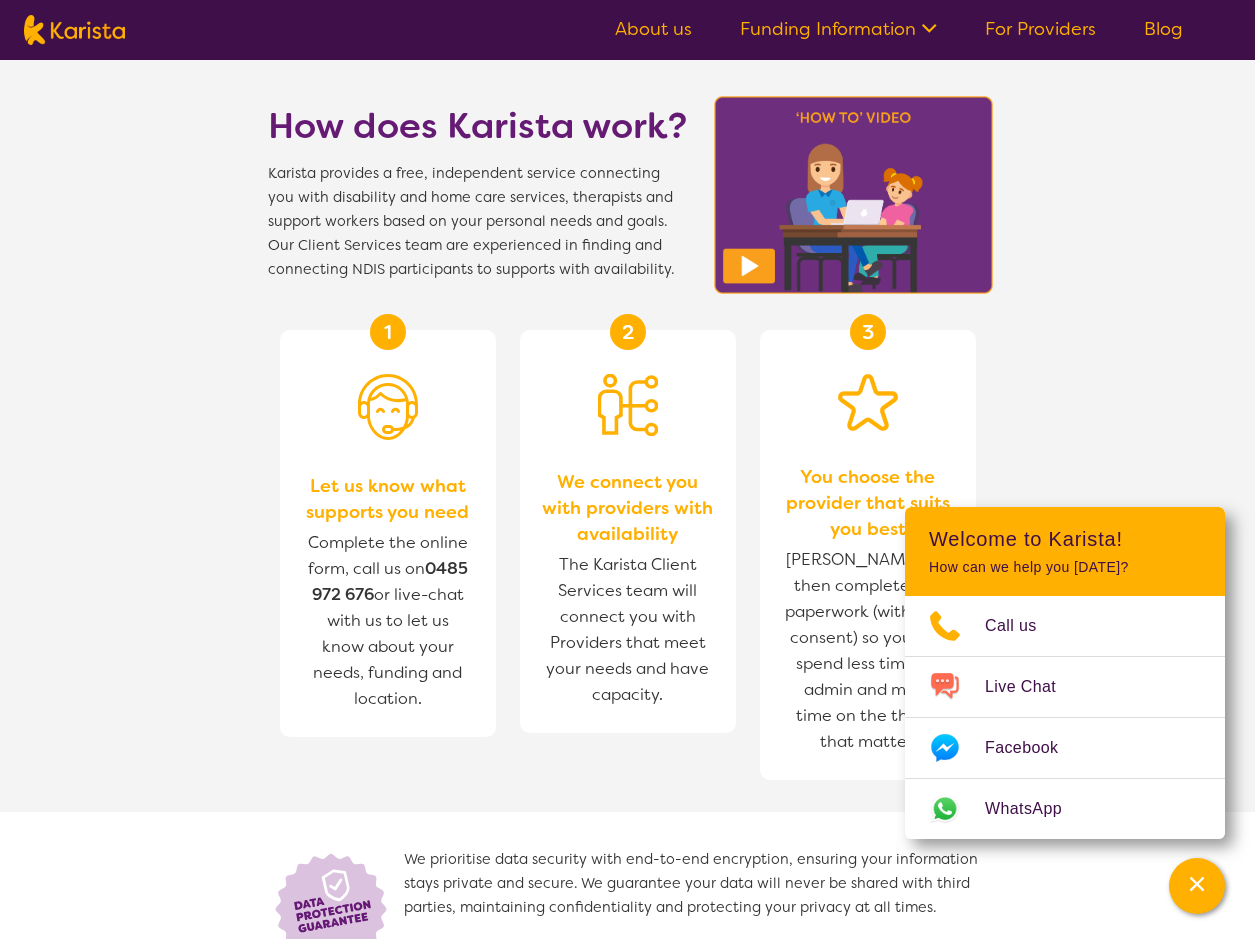 scroll, scrollTop: 2300, scrollLeft: 0, axis: vertical 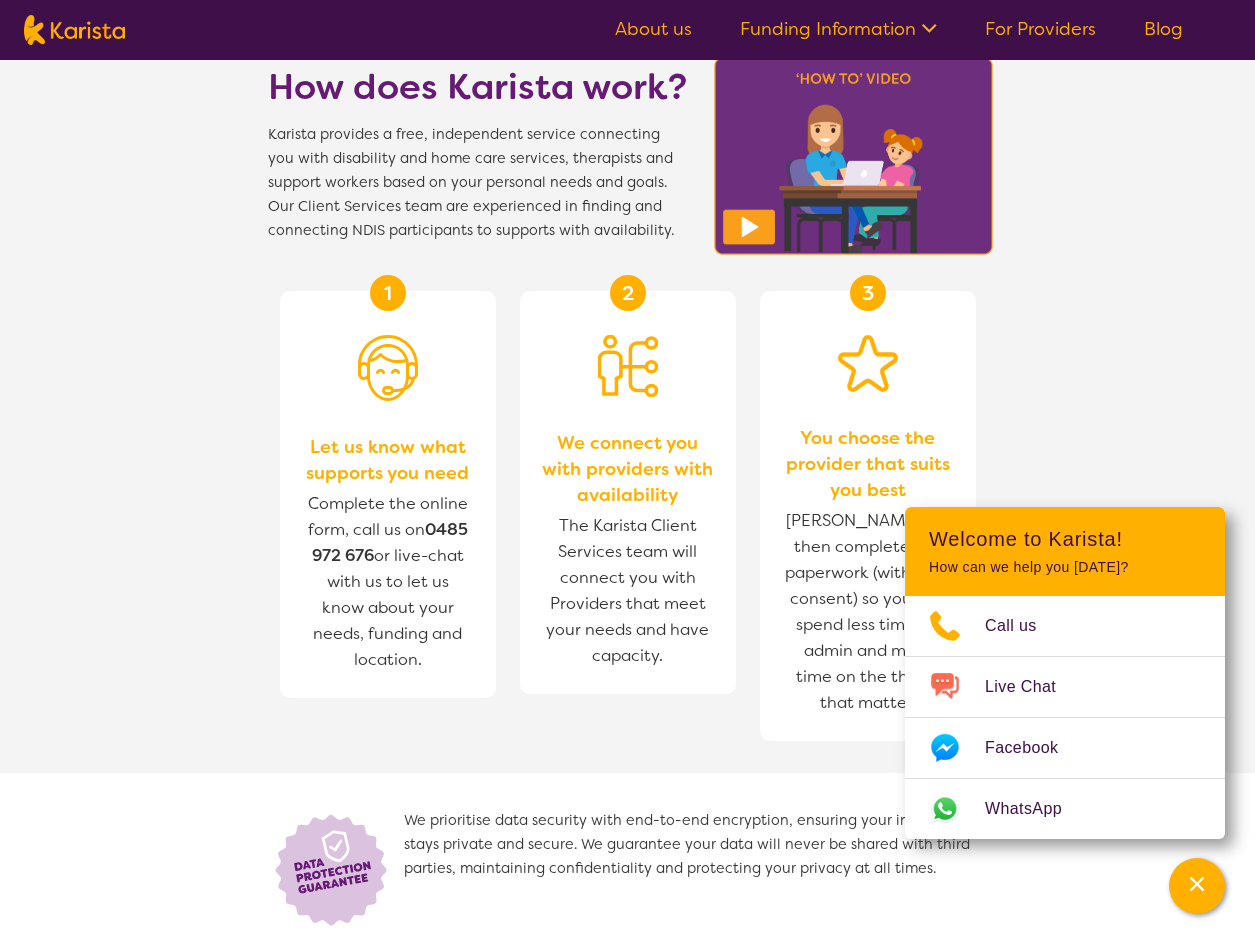 click on "How does Karista work? Karista provides a free, independent service connecting you with disability and home care services, therapists and support workers based on your personal needs and goals. Our Client Services team are experienced in finding and connecting NDIS participants to supports with availability. X 1 Let us know what supports you need Complete the online form, call us on  [PHONE_NUMBER]  or live-chat with us to let us know about your needs, funding and location. 2 We connect you with providers with availability The Karista Client Services team will connect you with Providers that meet your needs and have capacity. 3 You choose the provider that suits you best [PERSON_NAME] will then complete the paperwork (with your consent) so you can spend less time on admin and more time on the things that matter." at bounding box center (627, 500) 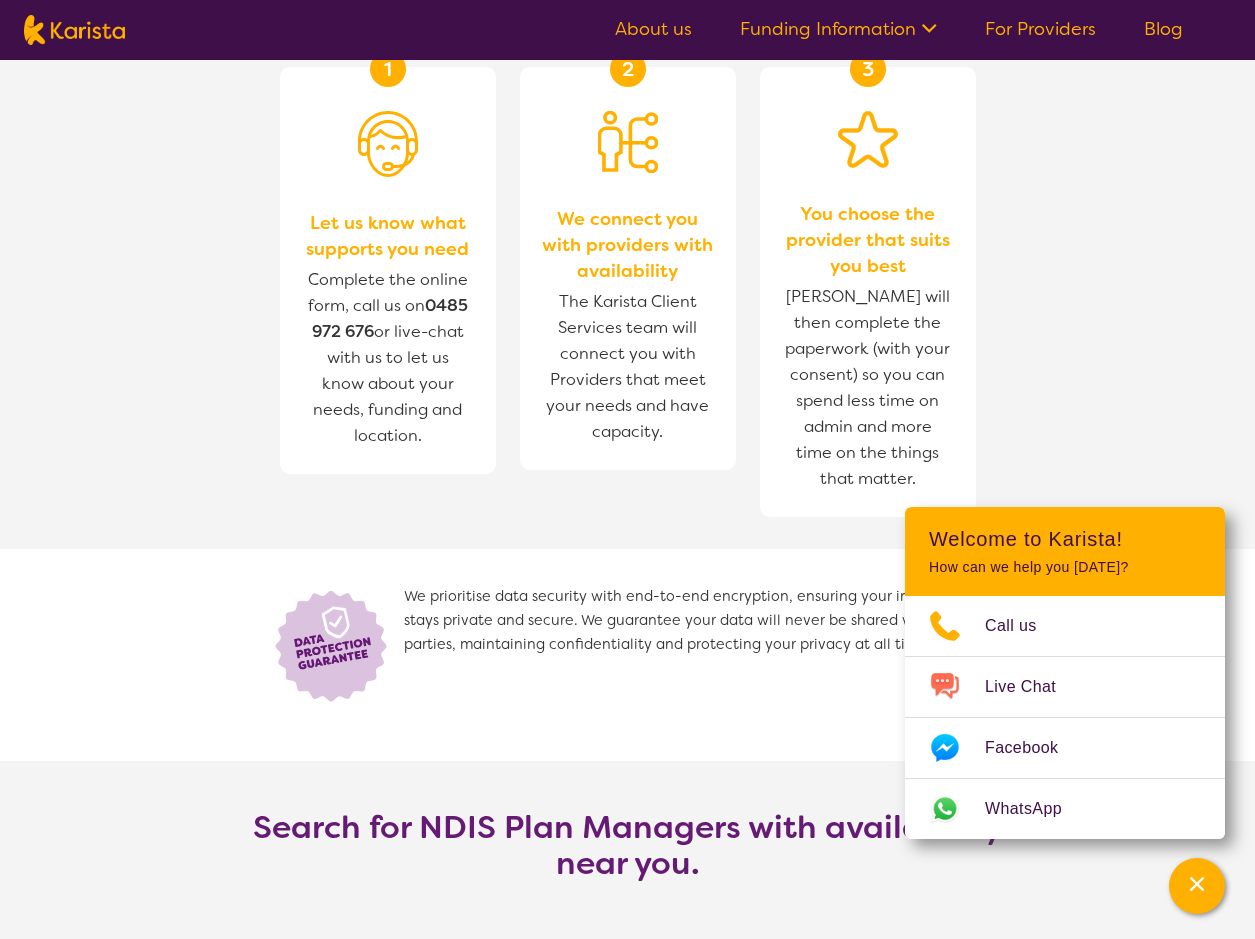 scroll, scrollTop: 2200, scrollLeft: 0, axis: vertical 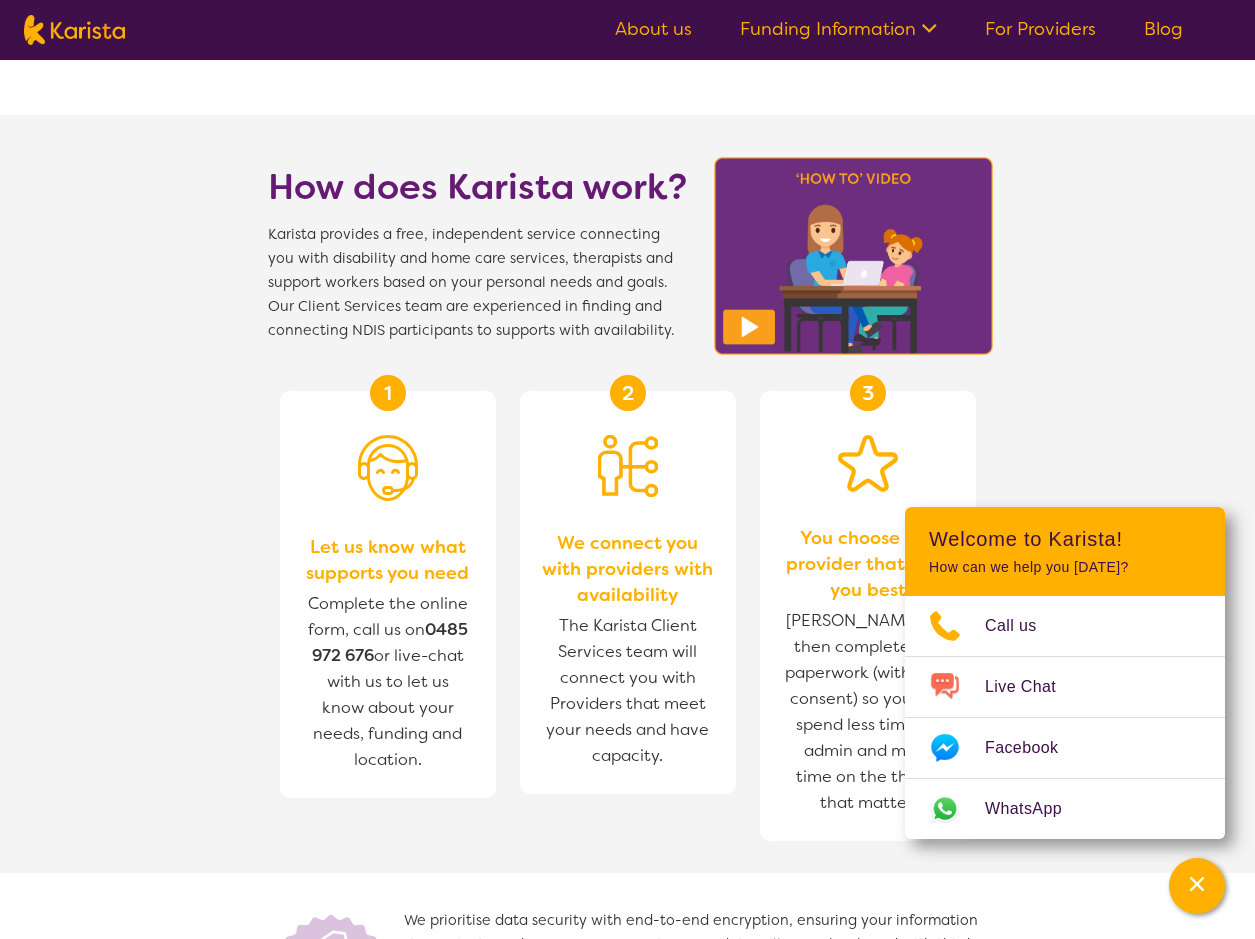 click at bounding box center (74, 30) 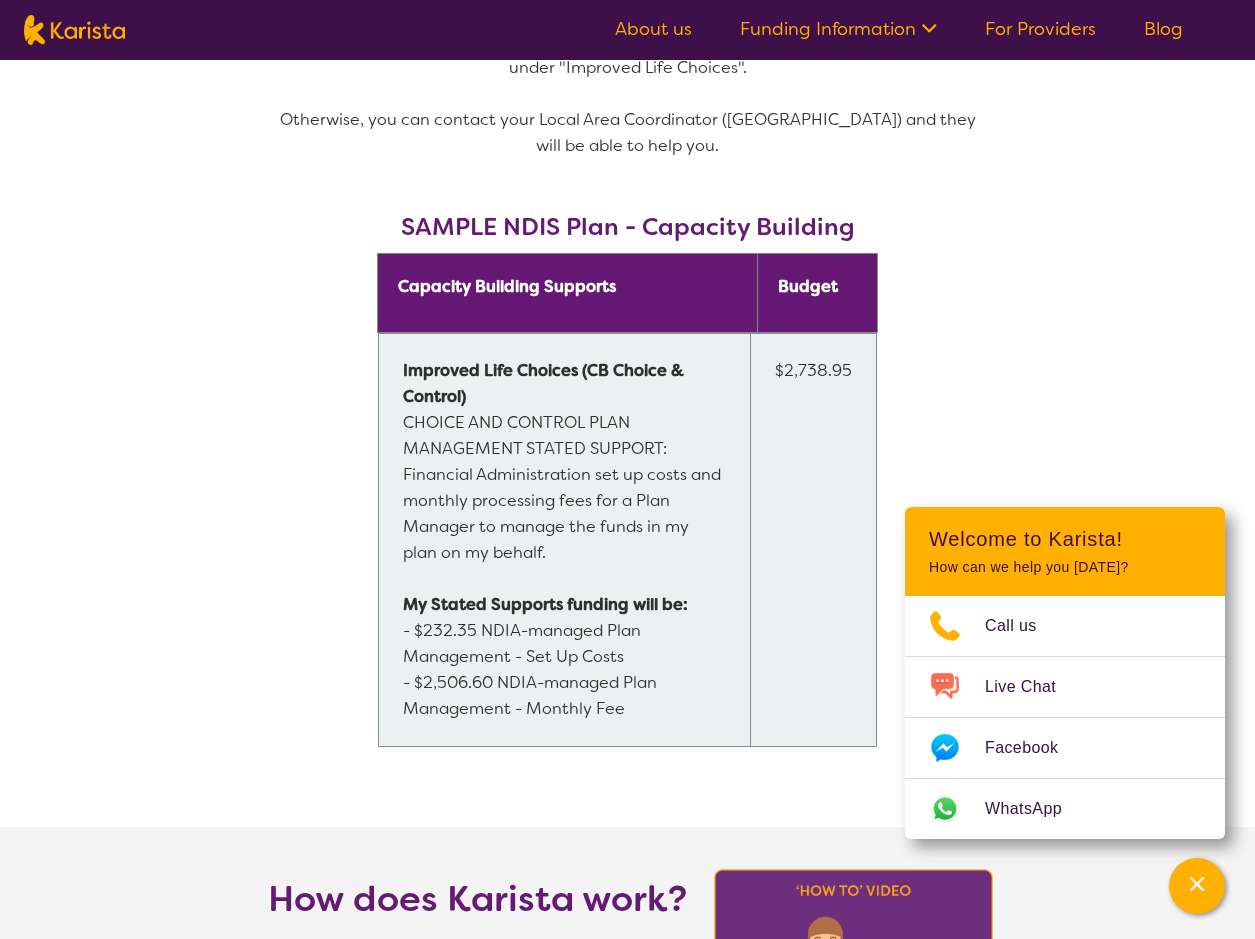 select on "Behaviour support" 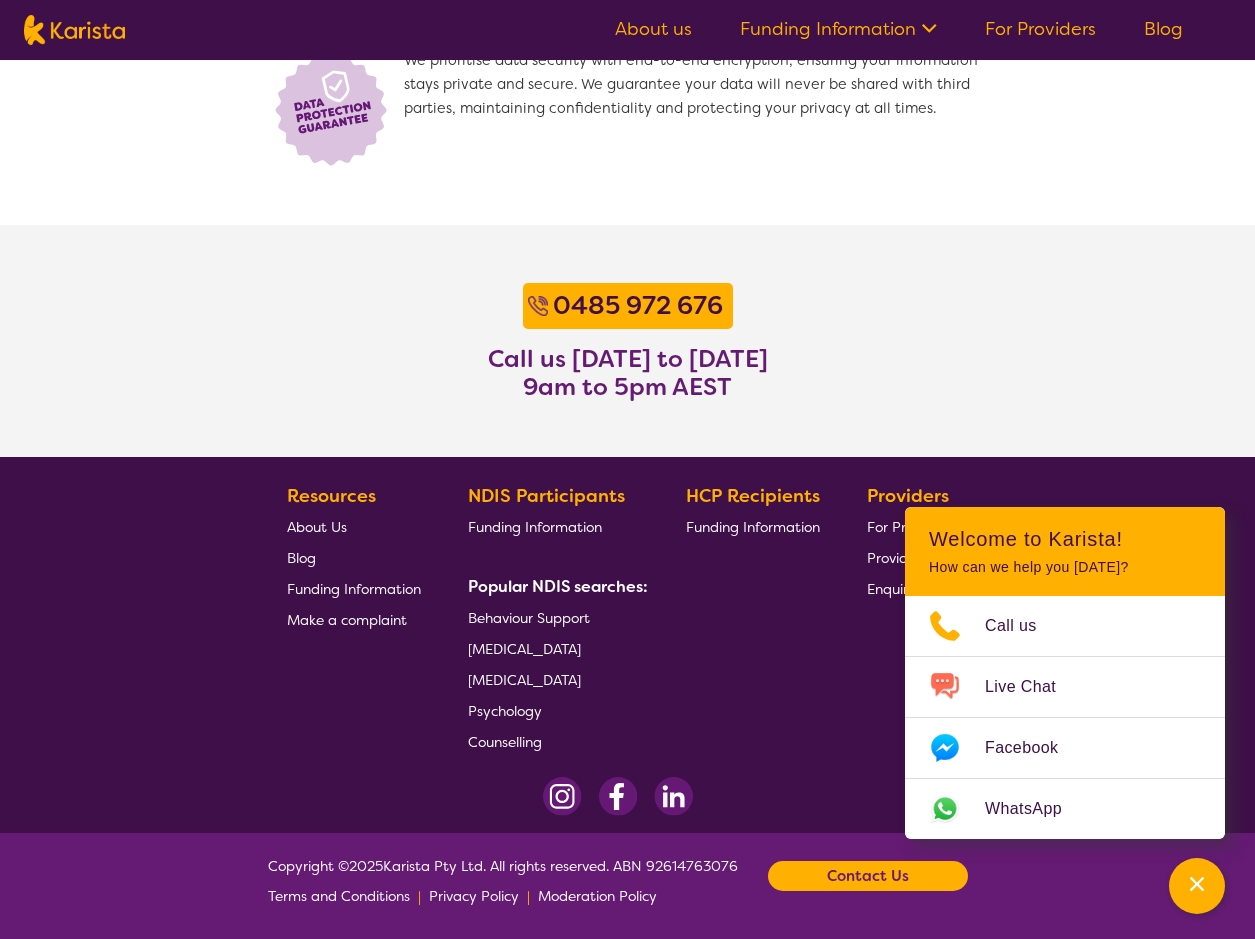 select on "NDIS Plan management" 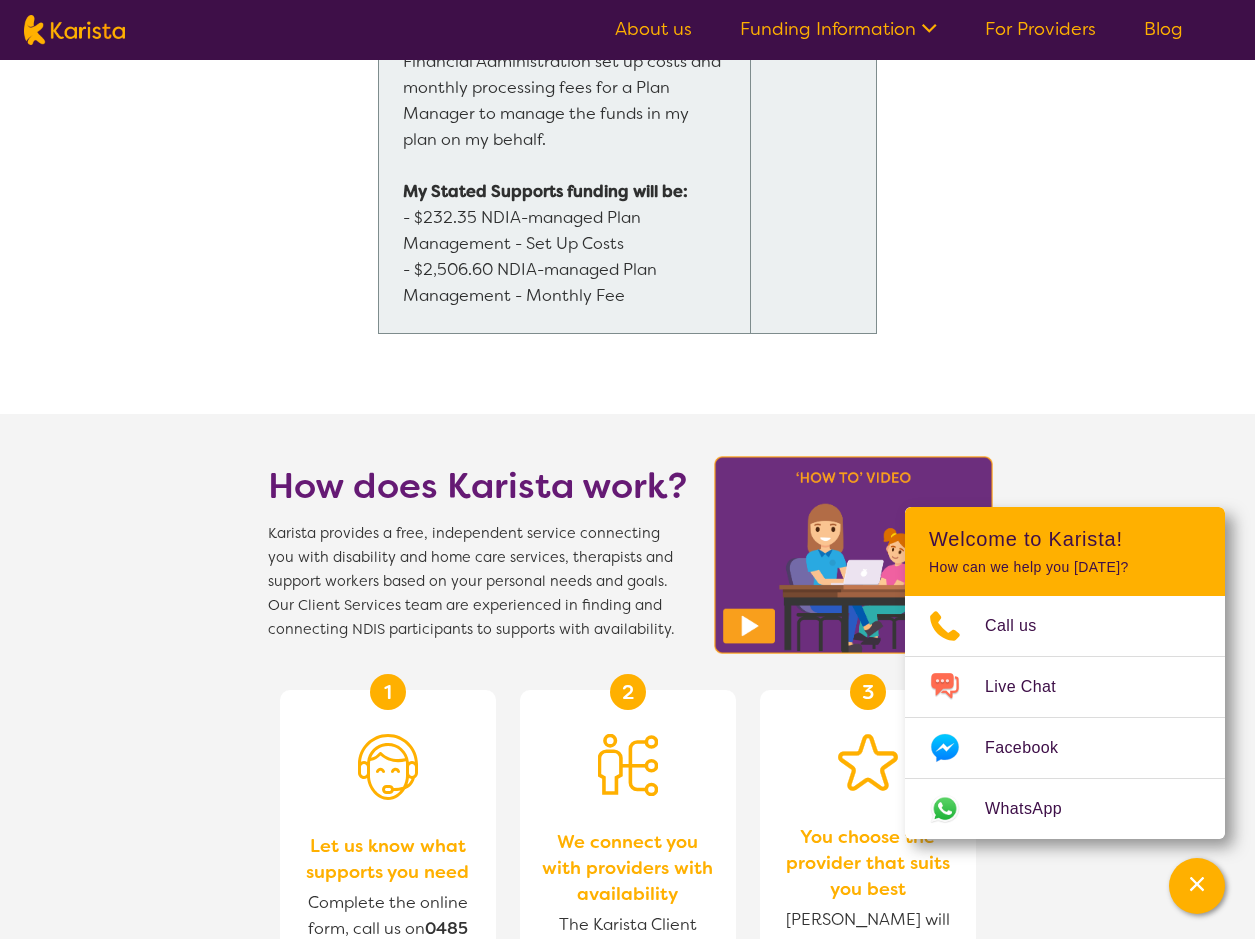 scroll, scrollTop: 1900, scrollLeft: 0, axis: vertical 